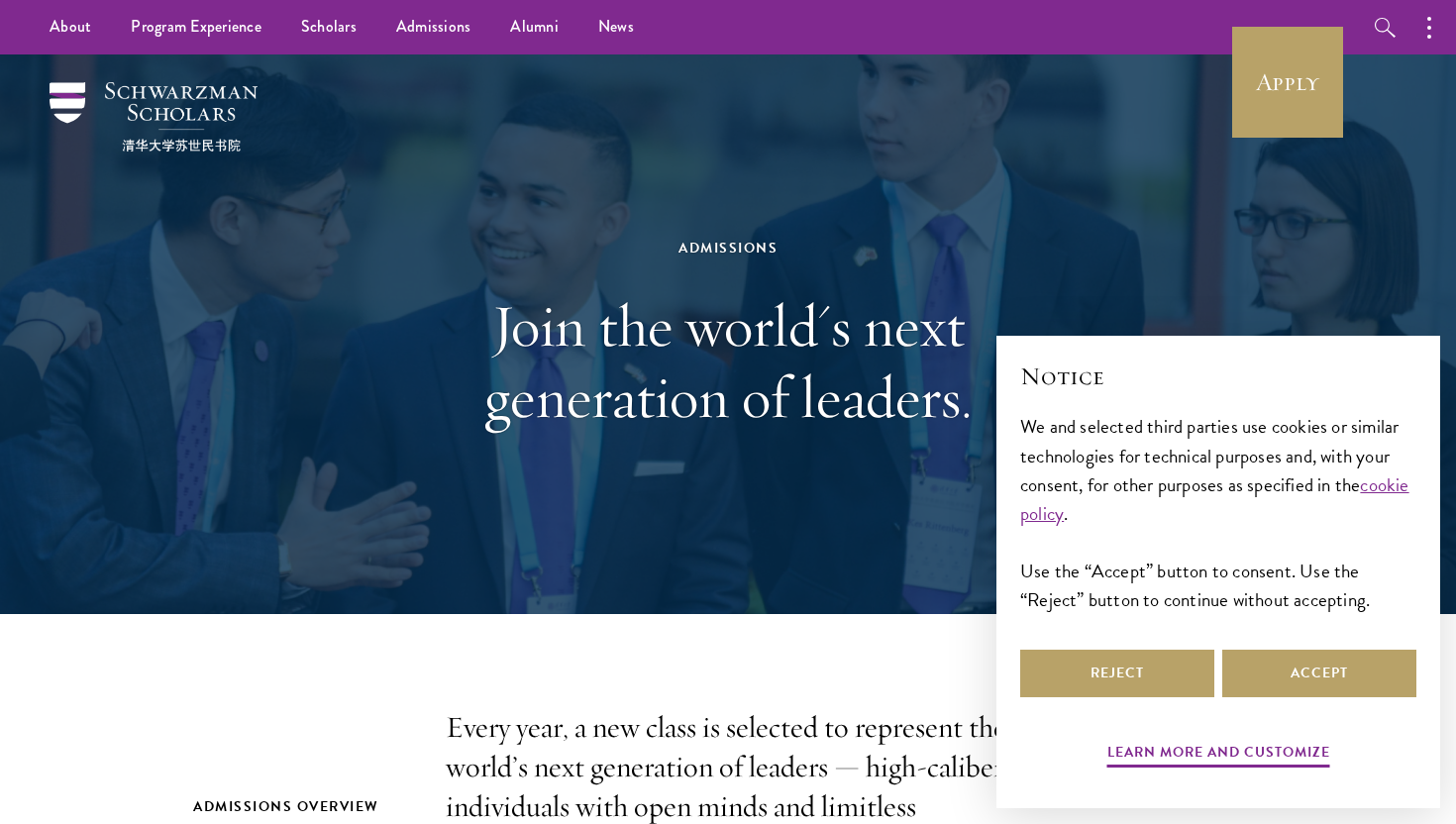 scroll, scrollTop: 0, scrollLeft: 0, axis: both 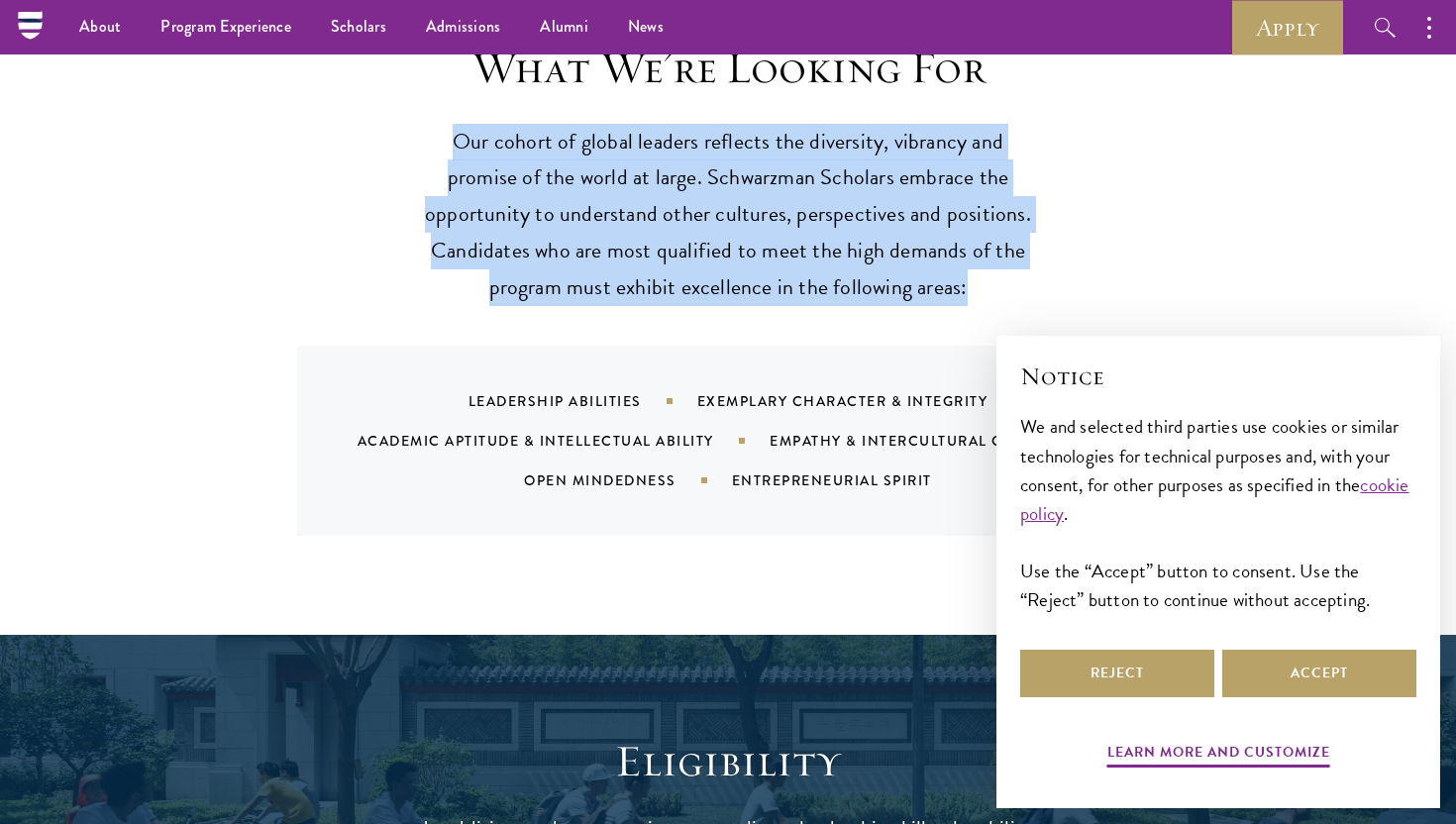 drag, startPoint x: 459, startPoint y: 143, endPoint x: 999, endPoint y: 292, distance: 560.17944 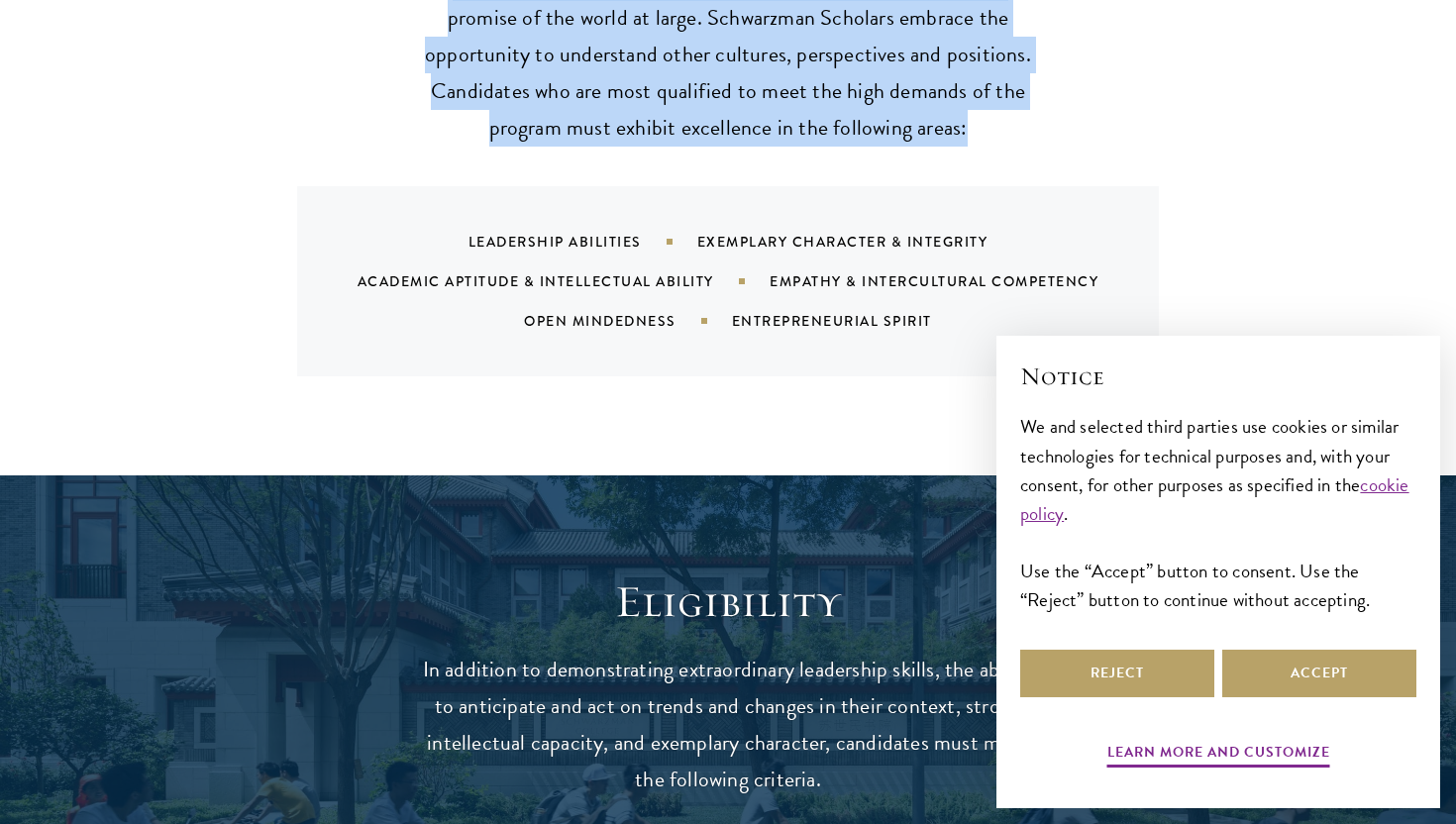 scroll, scrollTop: 2047, scrollLeft: 0, axis: vertical 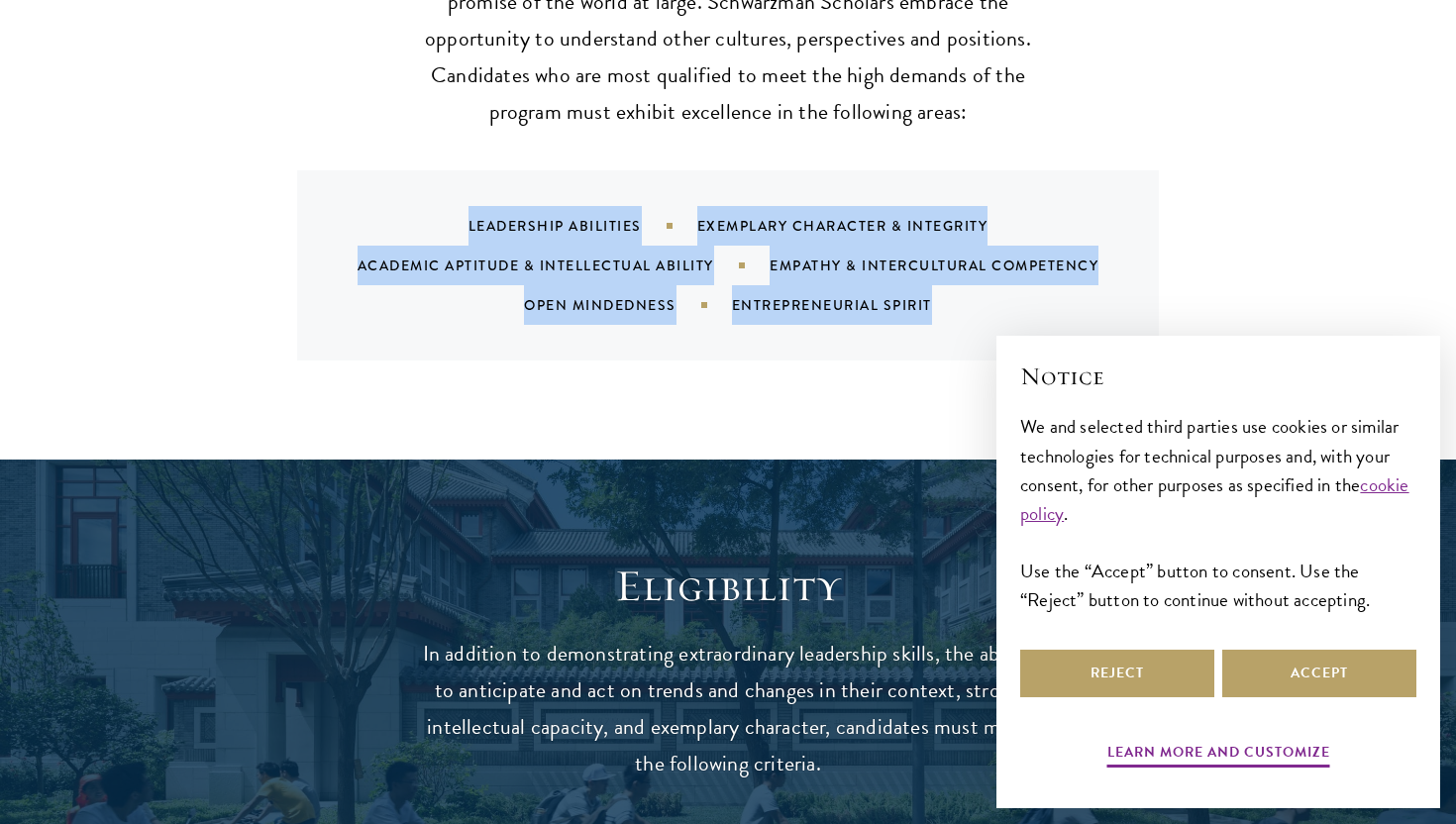 drag, startPoint x: 468, startPoint y: 225, endPoint x: 944, endPoint y: 305, distance: 482.6759 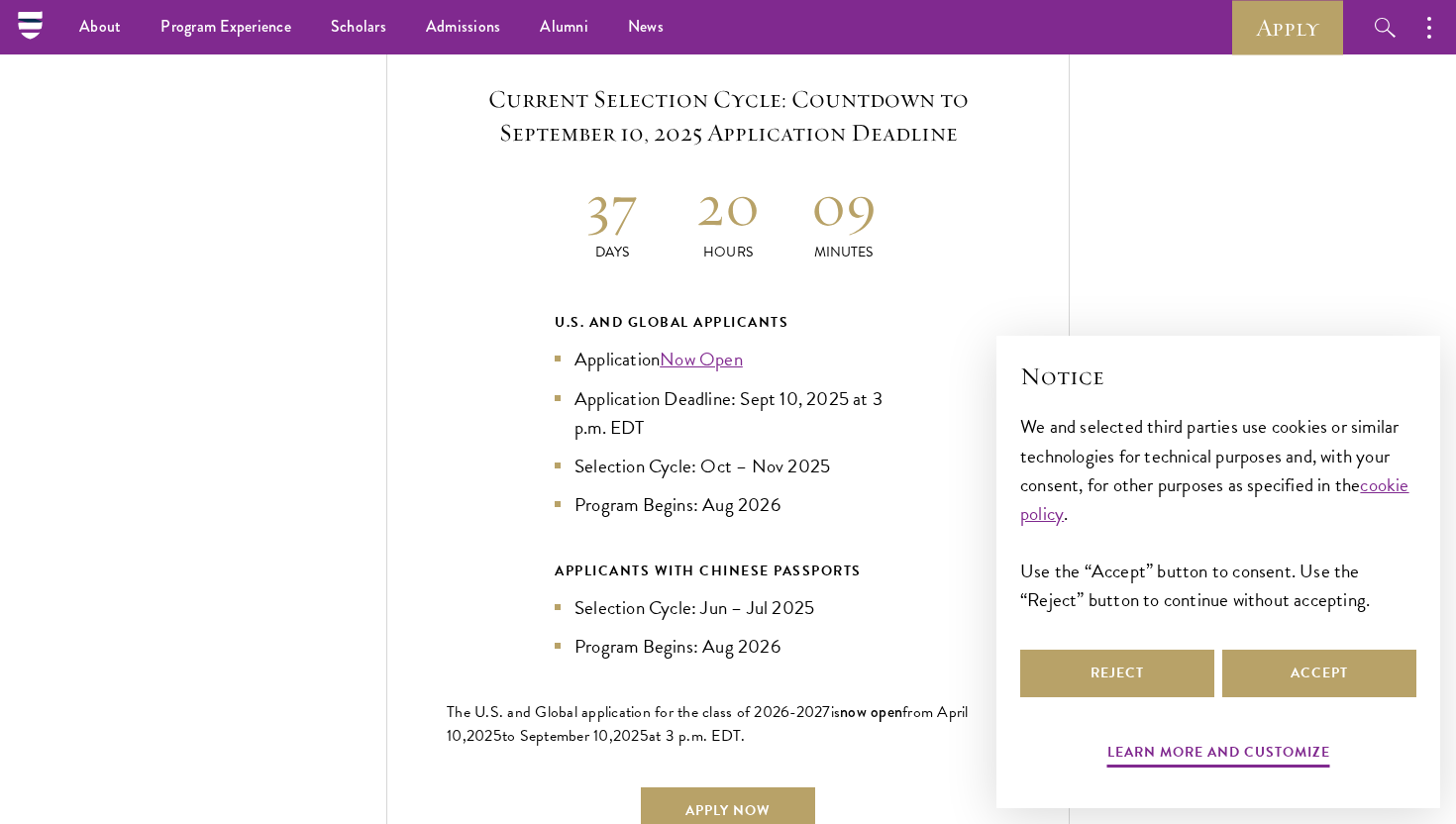 scroll, scrollTop: 4230, scrollLeft: 0, axis: vertical 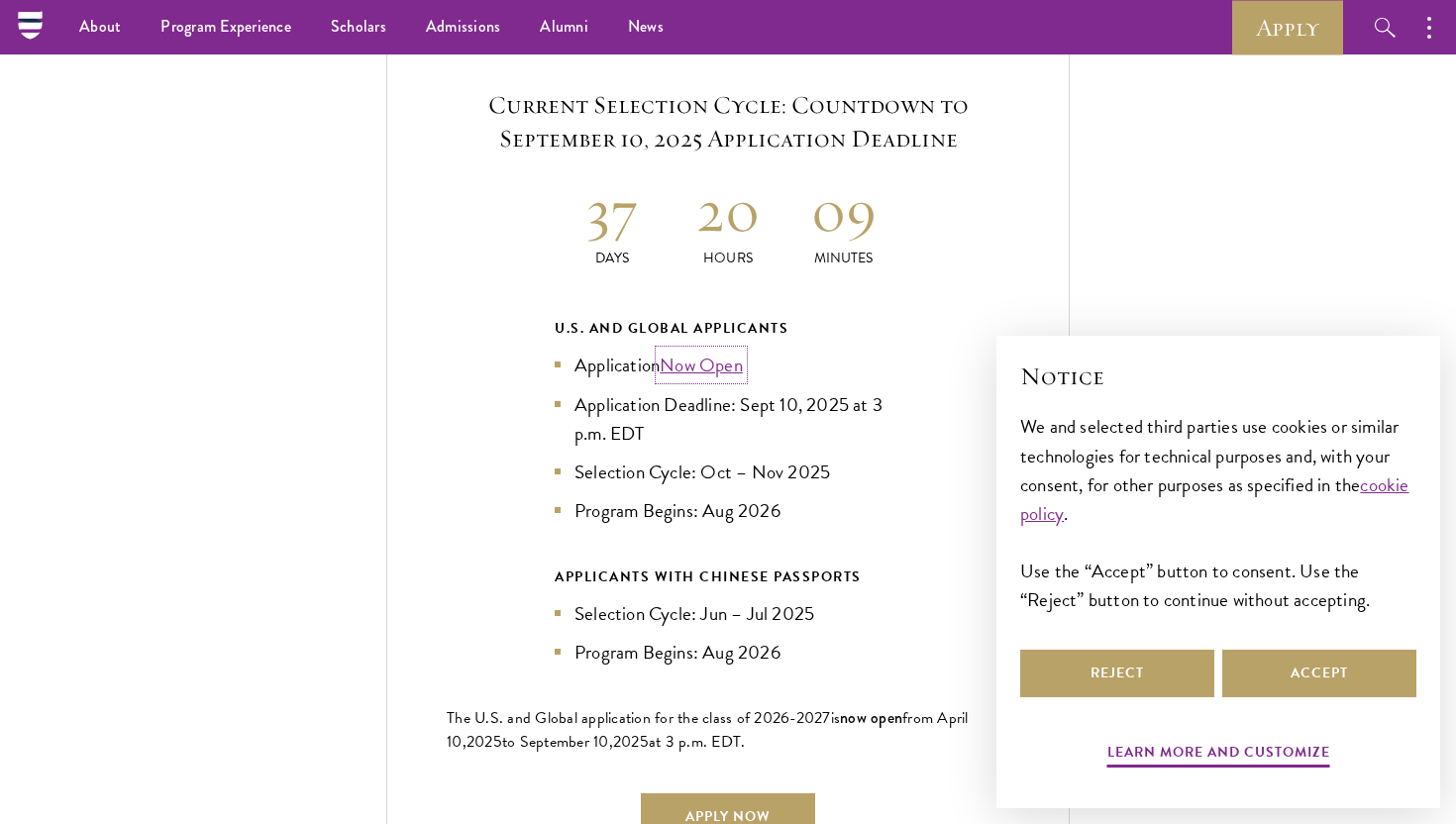 click on "Now Open" at bounding box center [701, 364] 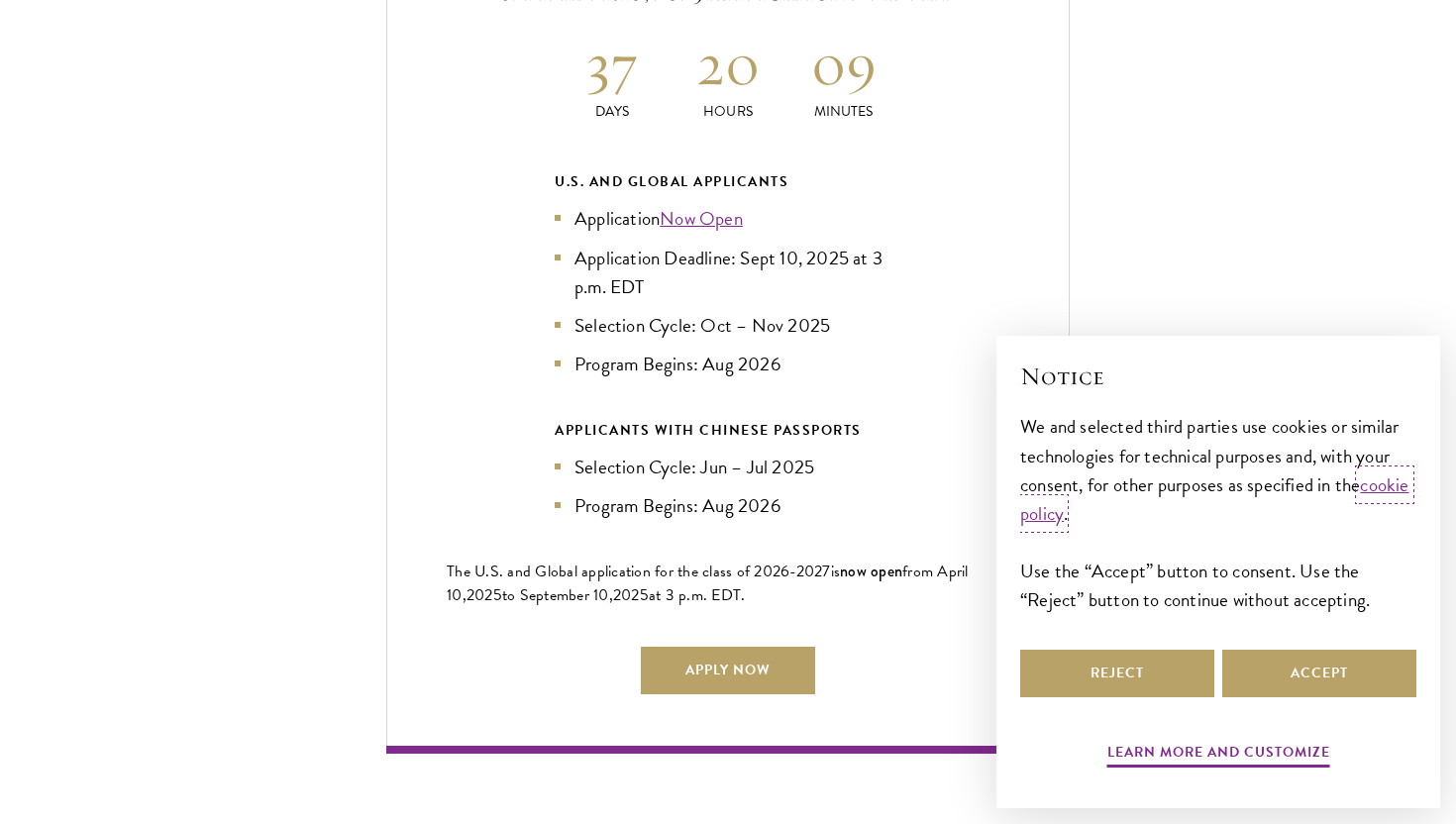 scroll, scrollTop: 4378, scrollLeft: 0, axis: vertical 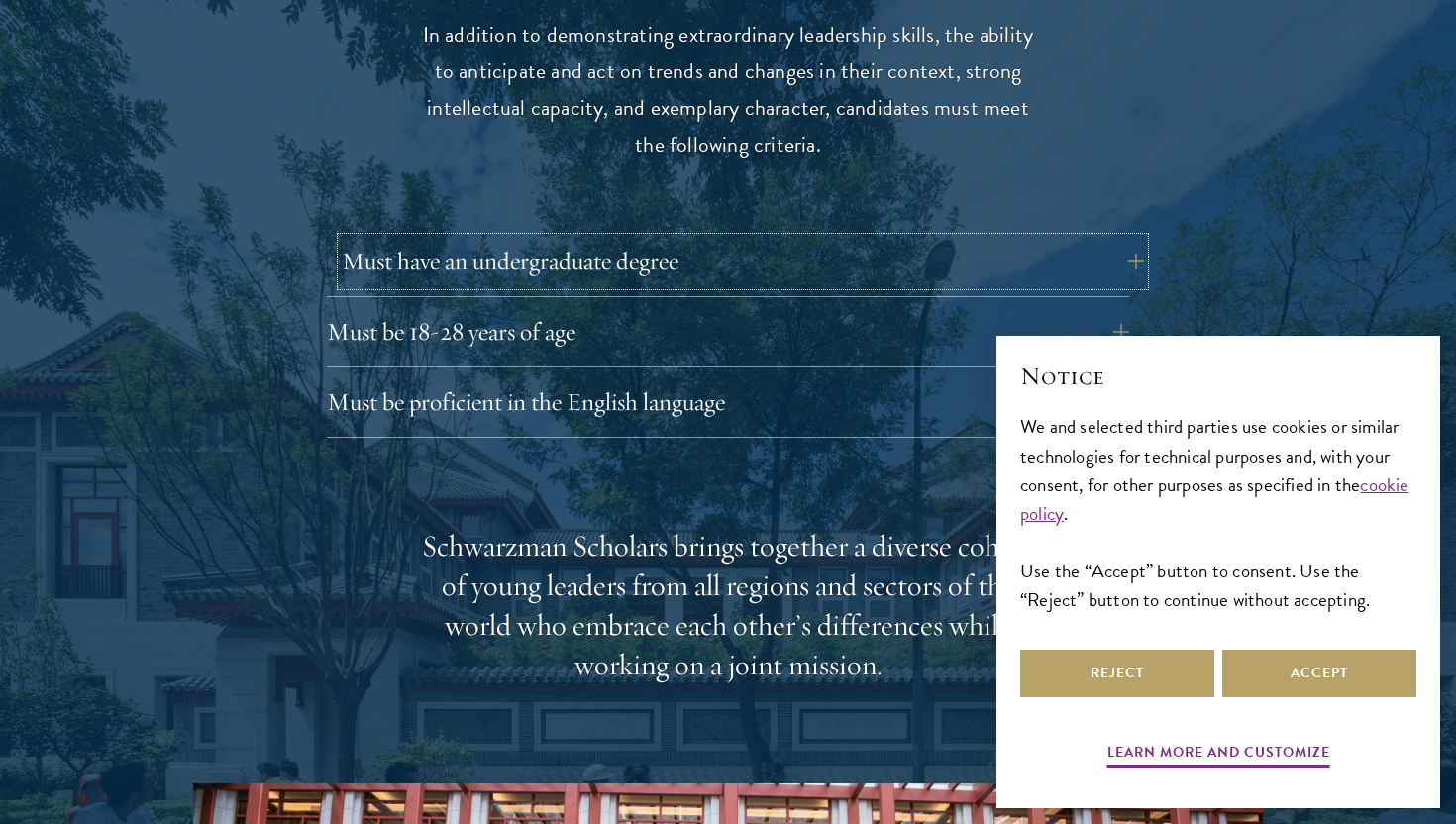 click on "Must have an undergraduate degree" at bounding box center [743, 261] 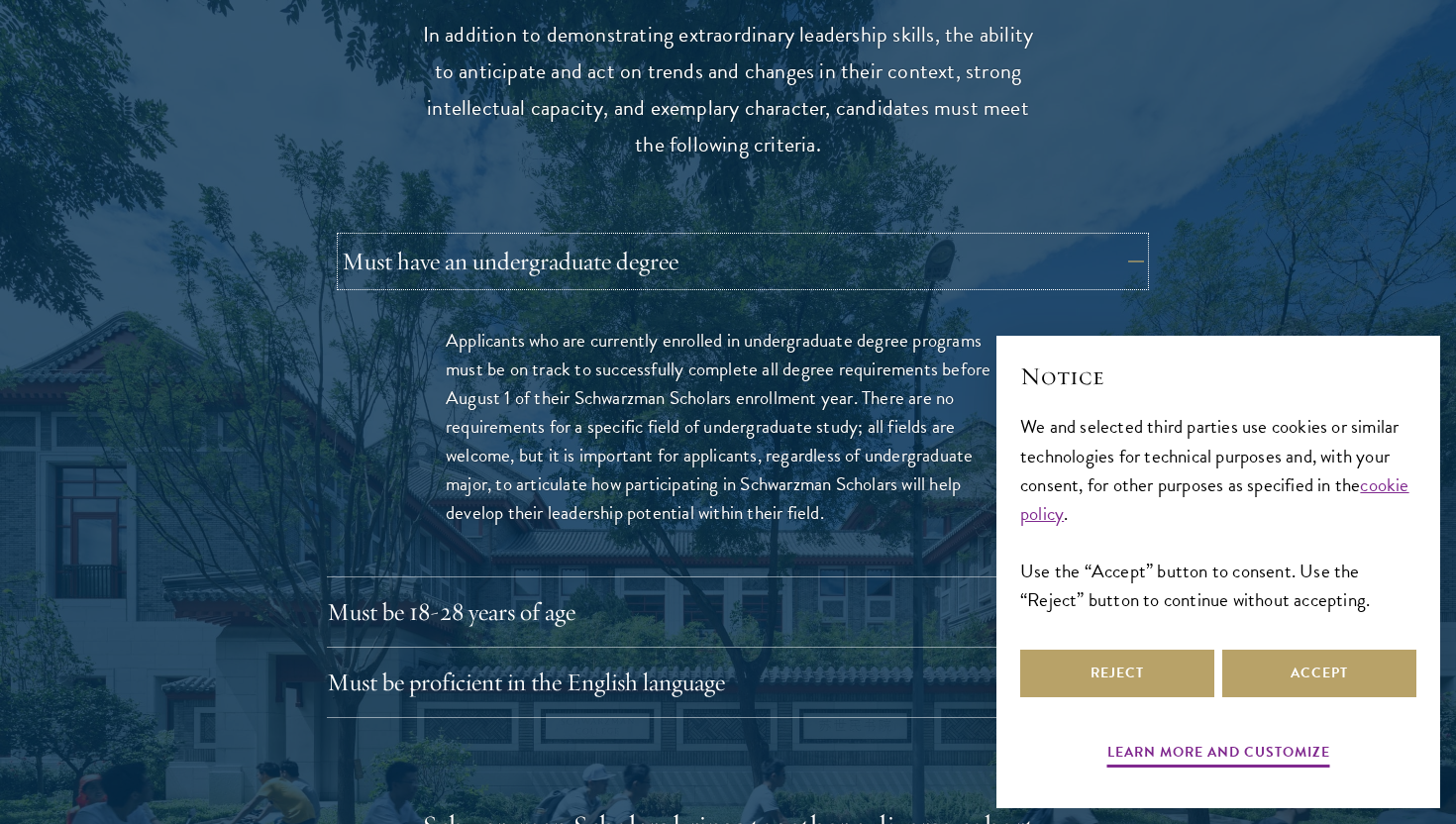 scroll, scrollTop: 2896, scrollLeft: 0, axis: vertical 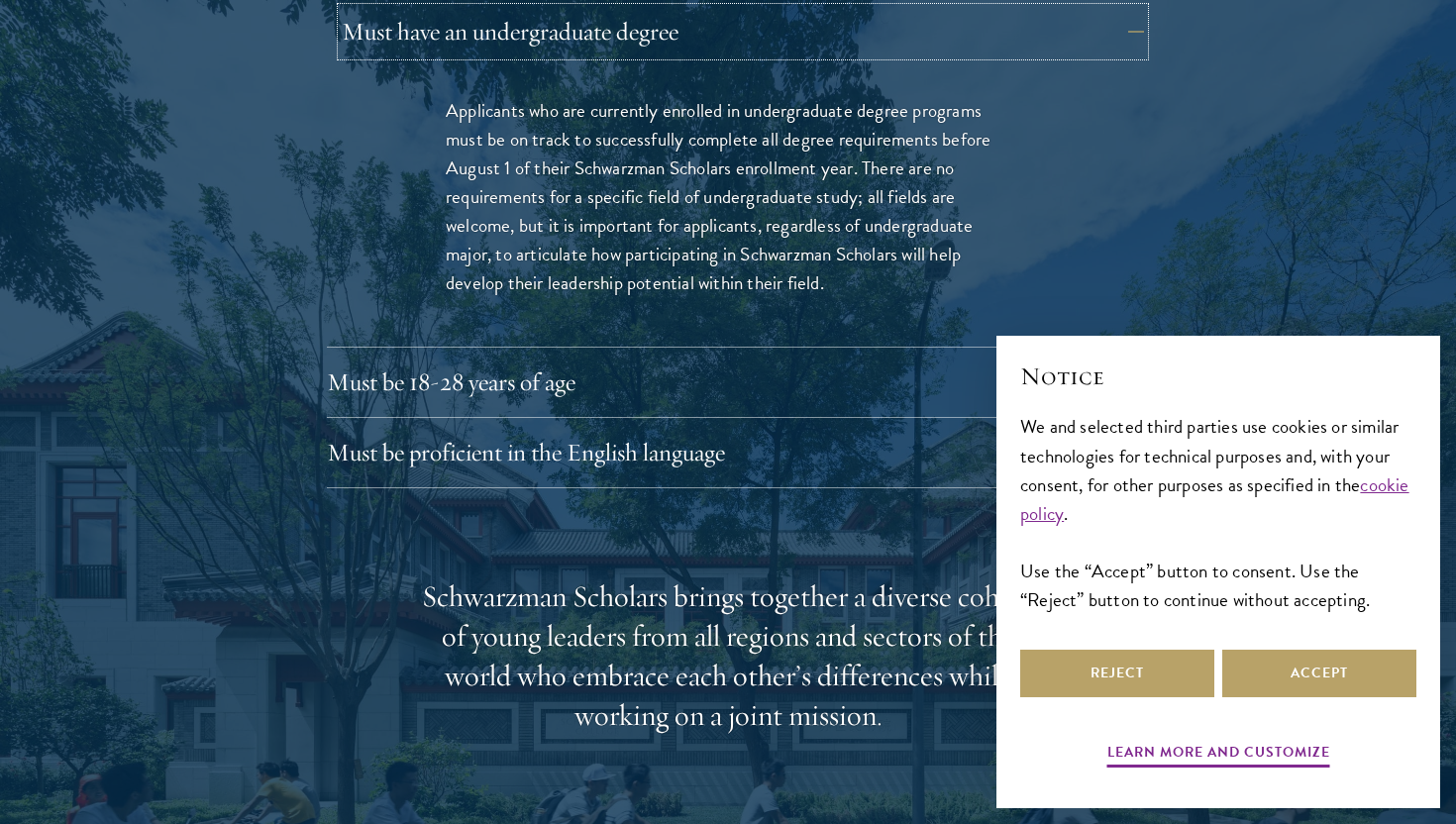 click on "Must have an undergraduate degree" at bounding box center [743, 32] 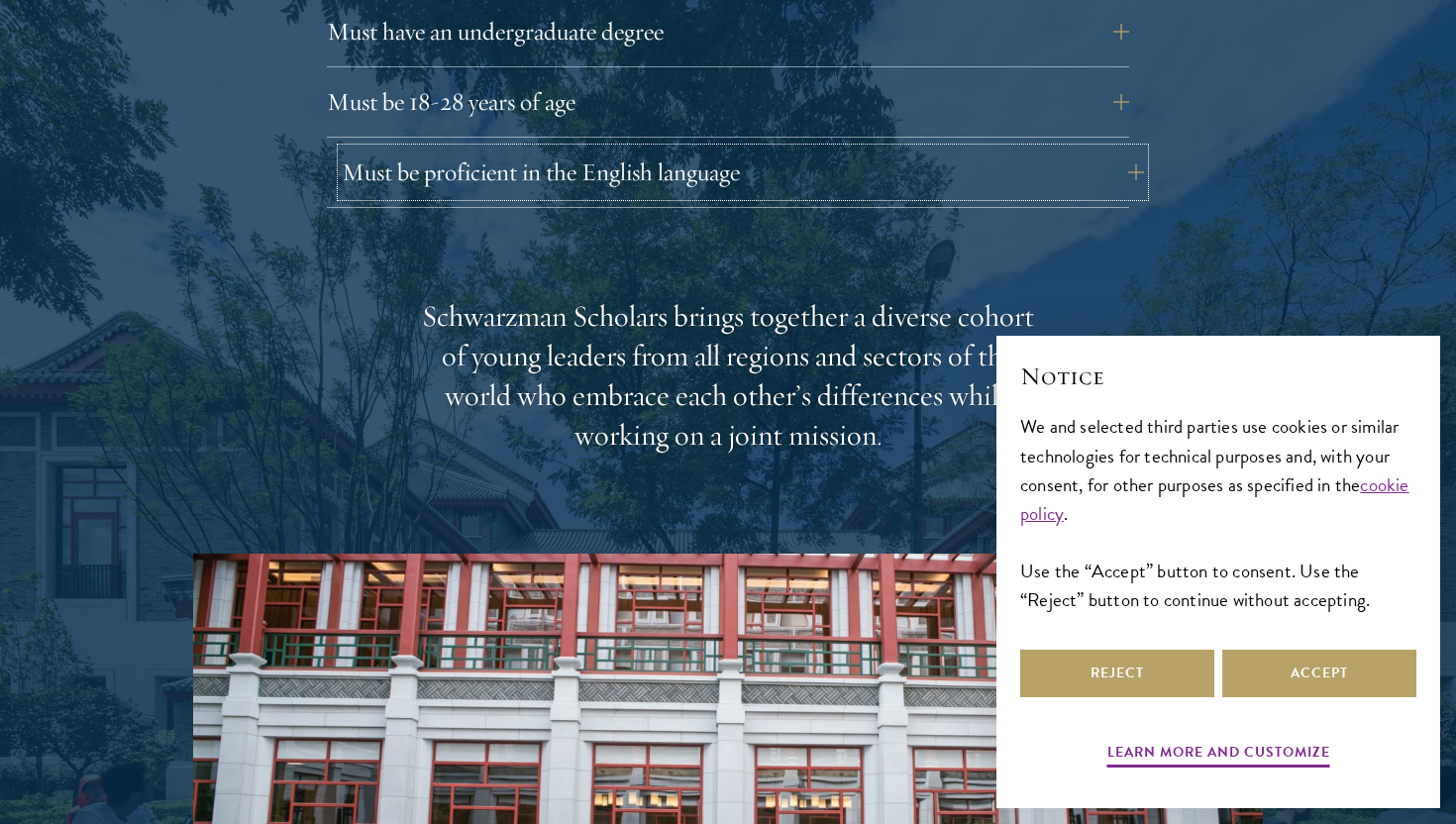 click on "Must be proficient in the English language" at bounding box center (743, 172) 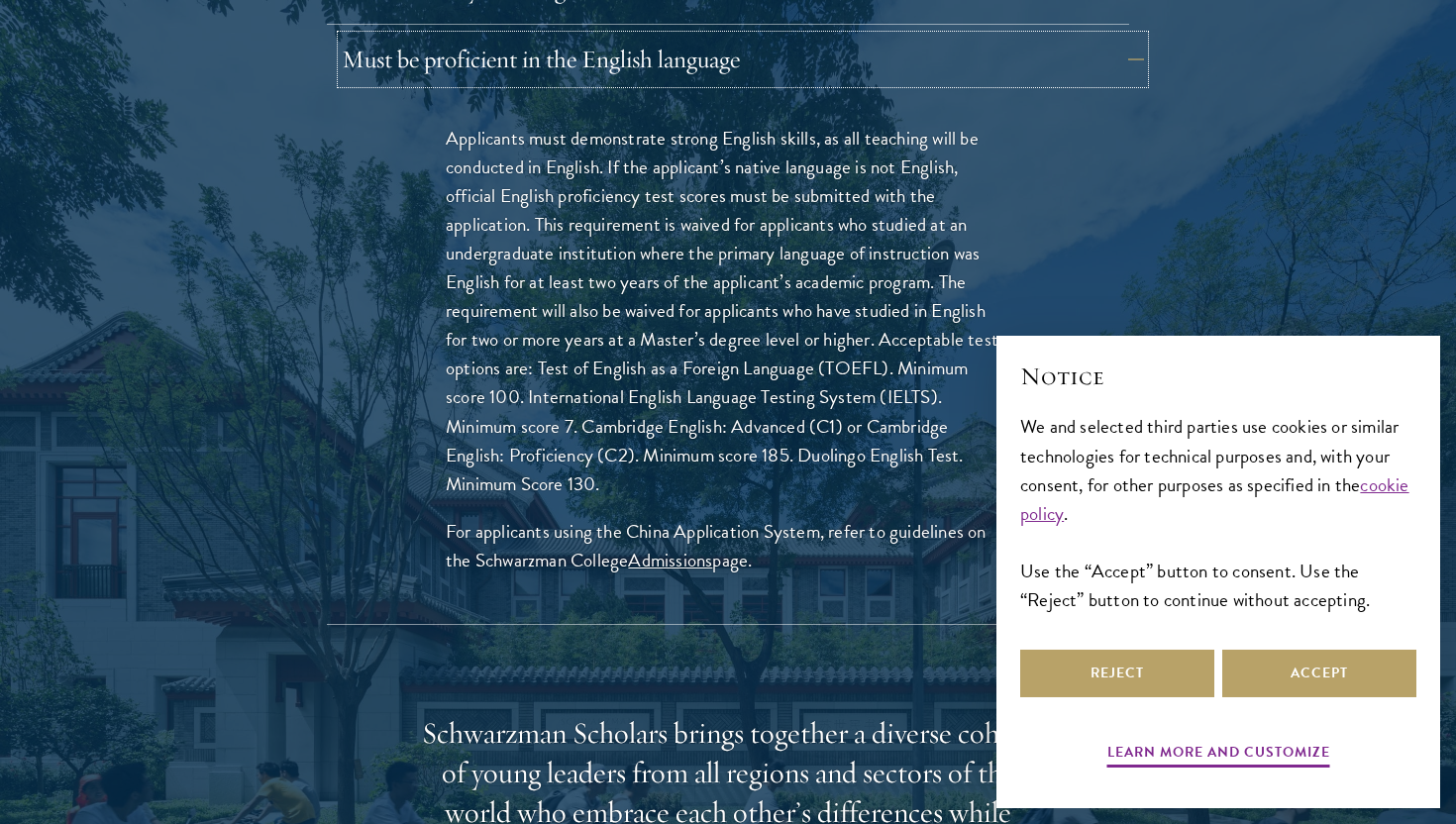scroll, scrollTop: 3019, scrollLeft: 0, axis: vertical 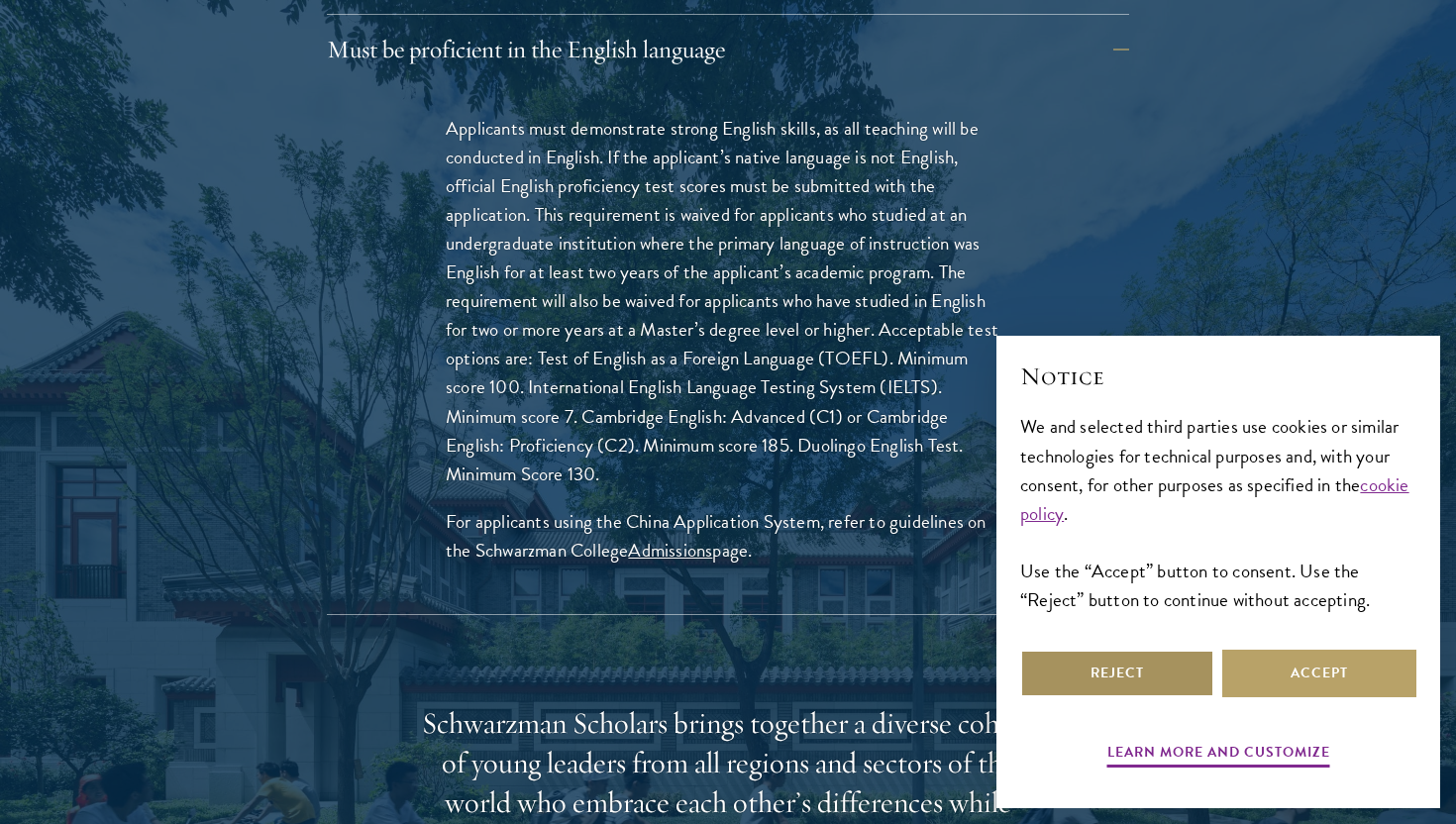 click on "Reject" at bounding box center [1117, 673] 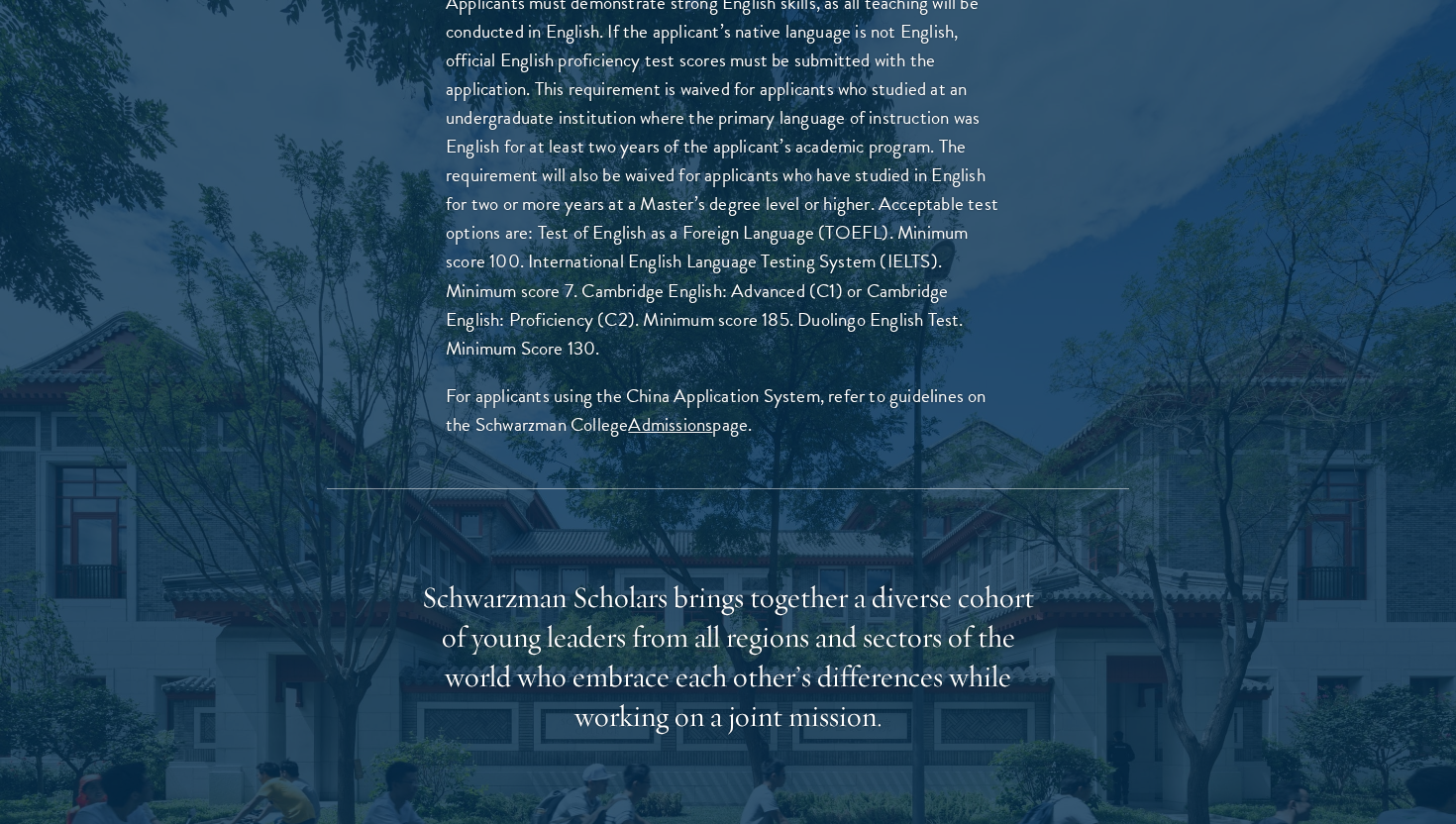 scroll, scrollTop: 3184, scrollLeft: 0, axis: vertical 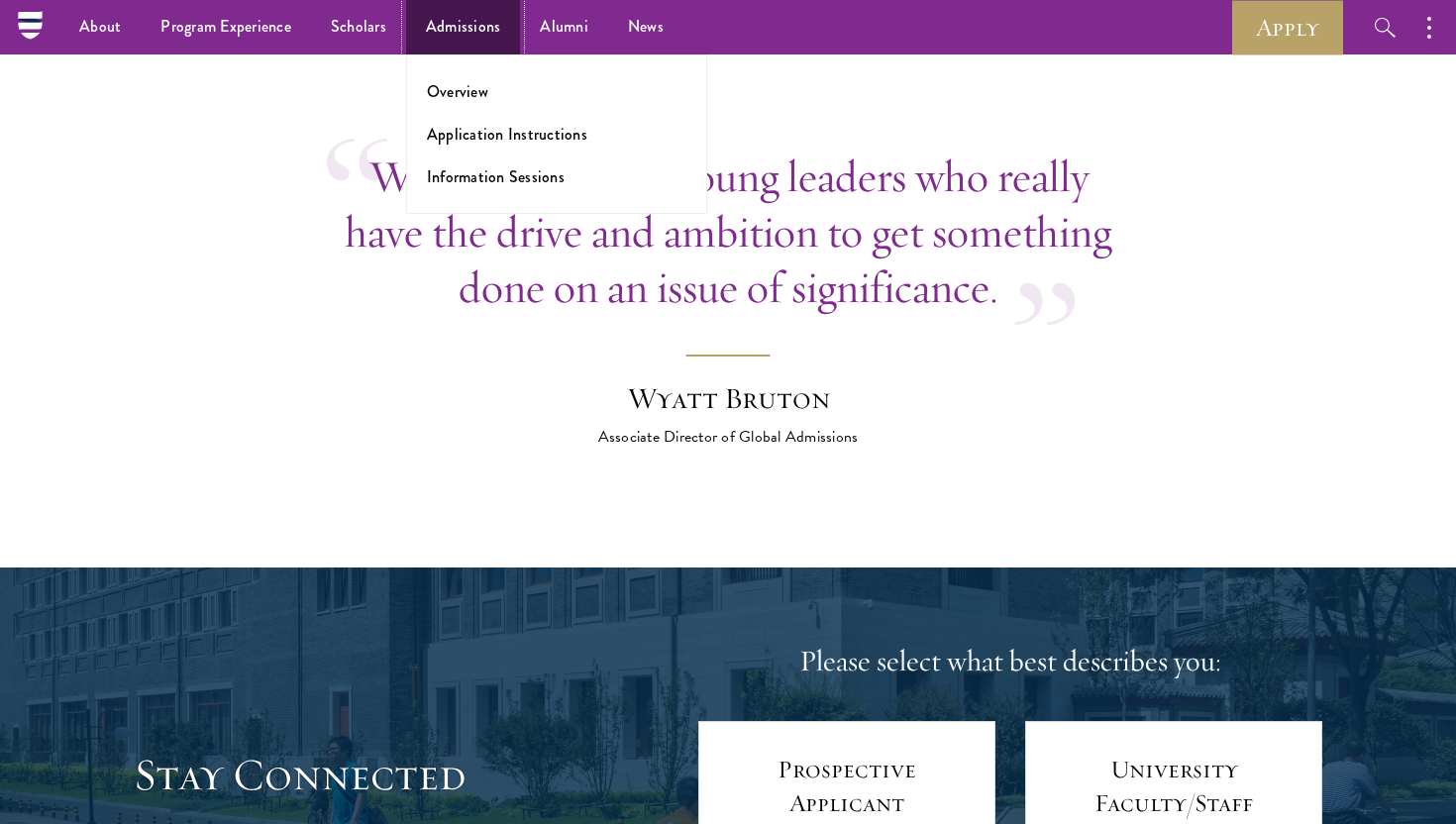 click on "Admissions" at bounding box center [464, 27] 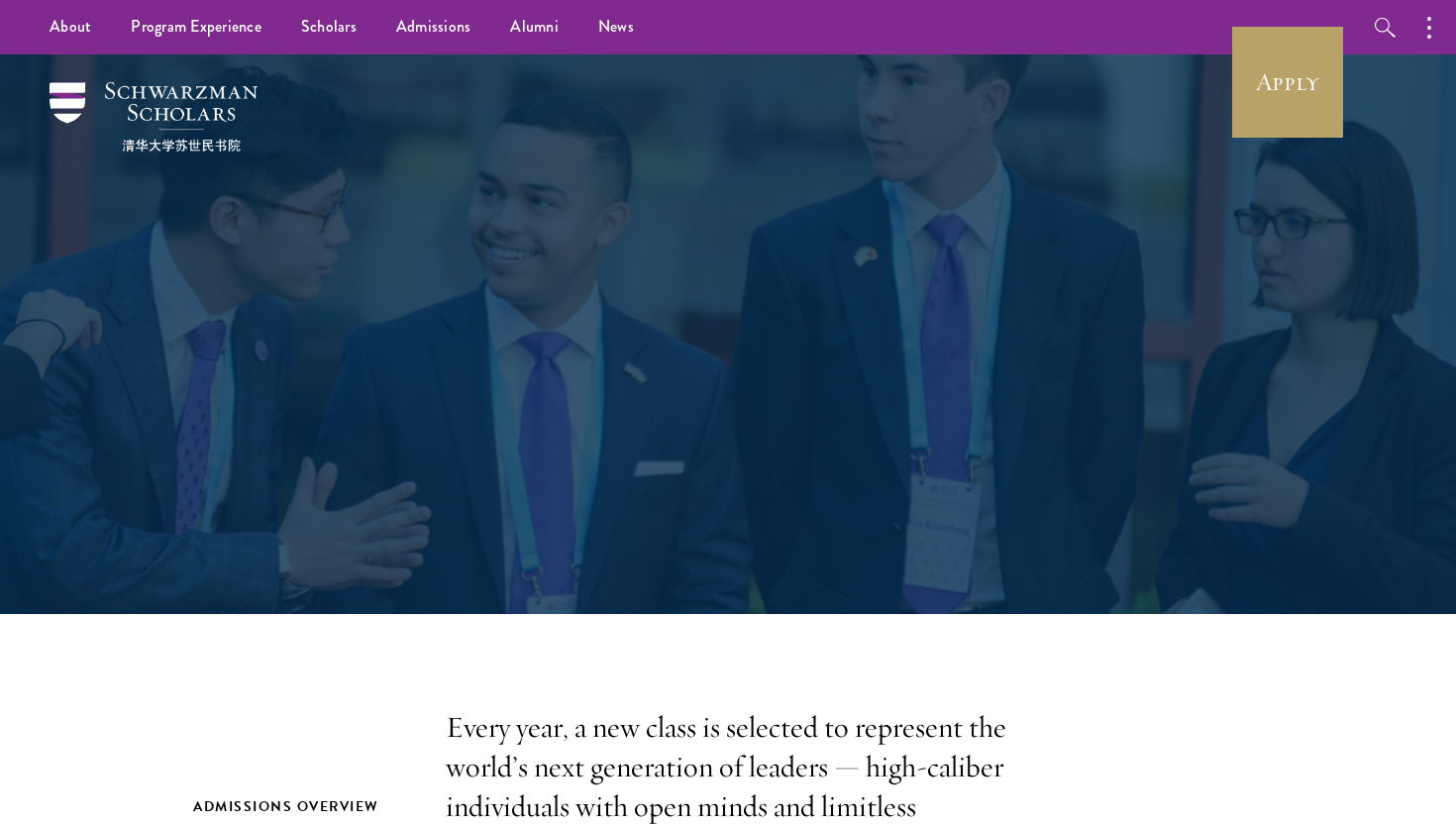 scroll, scrollTop: 0, scrollLeft: 0, axis: both 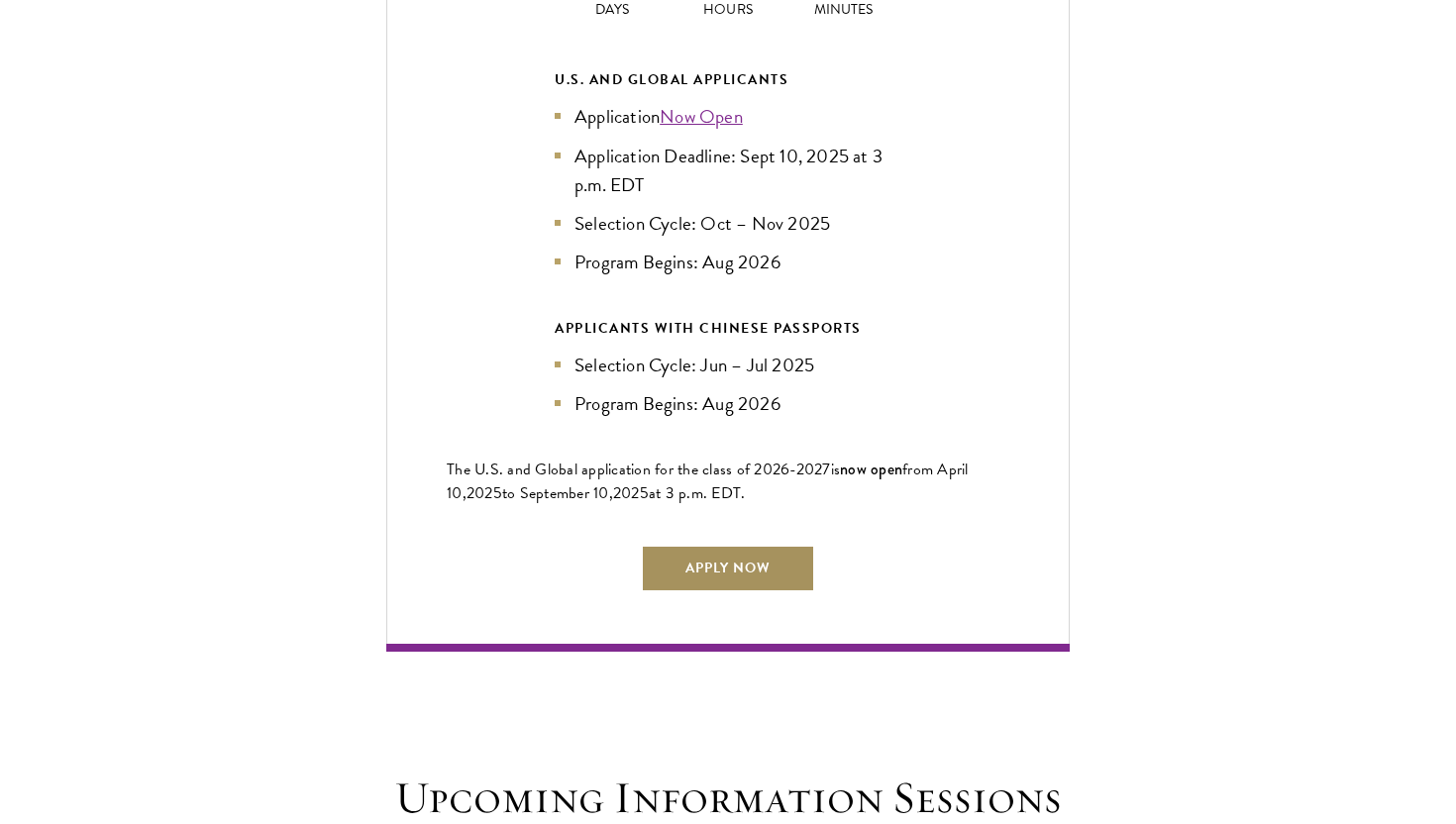 click on "Apply Now" at bounding box center [728, 568] 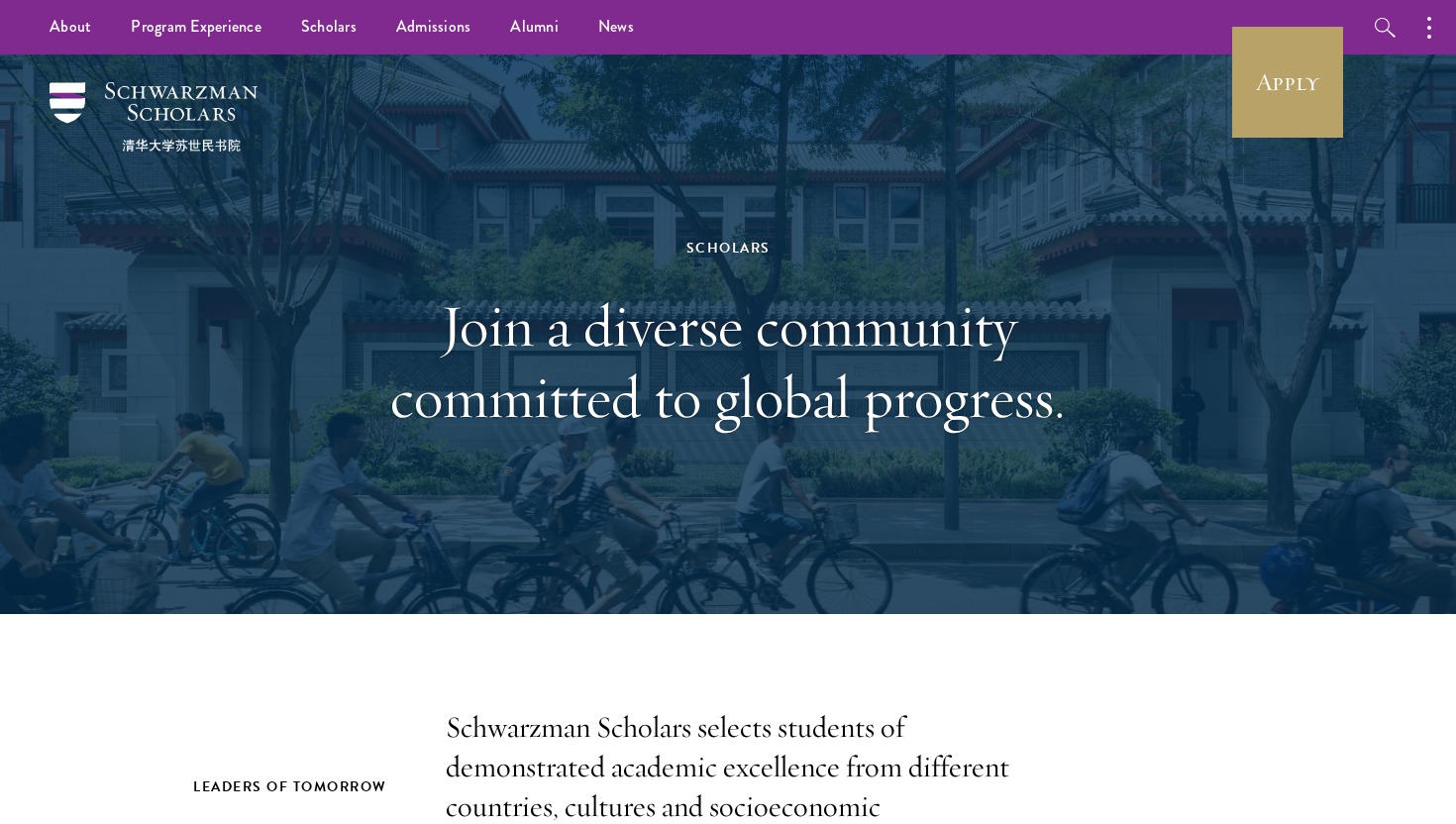 scroll, scrollTop: 0, scrollLeft: 0, axis: both 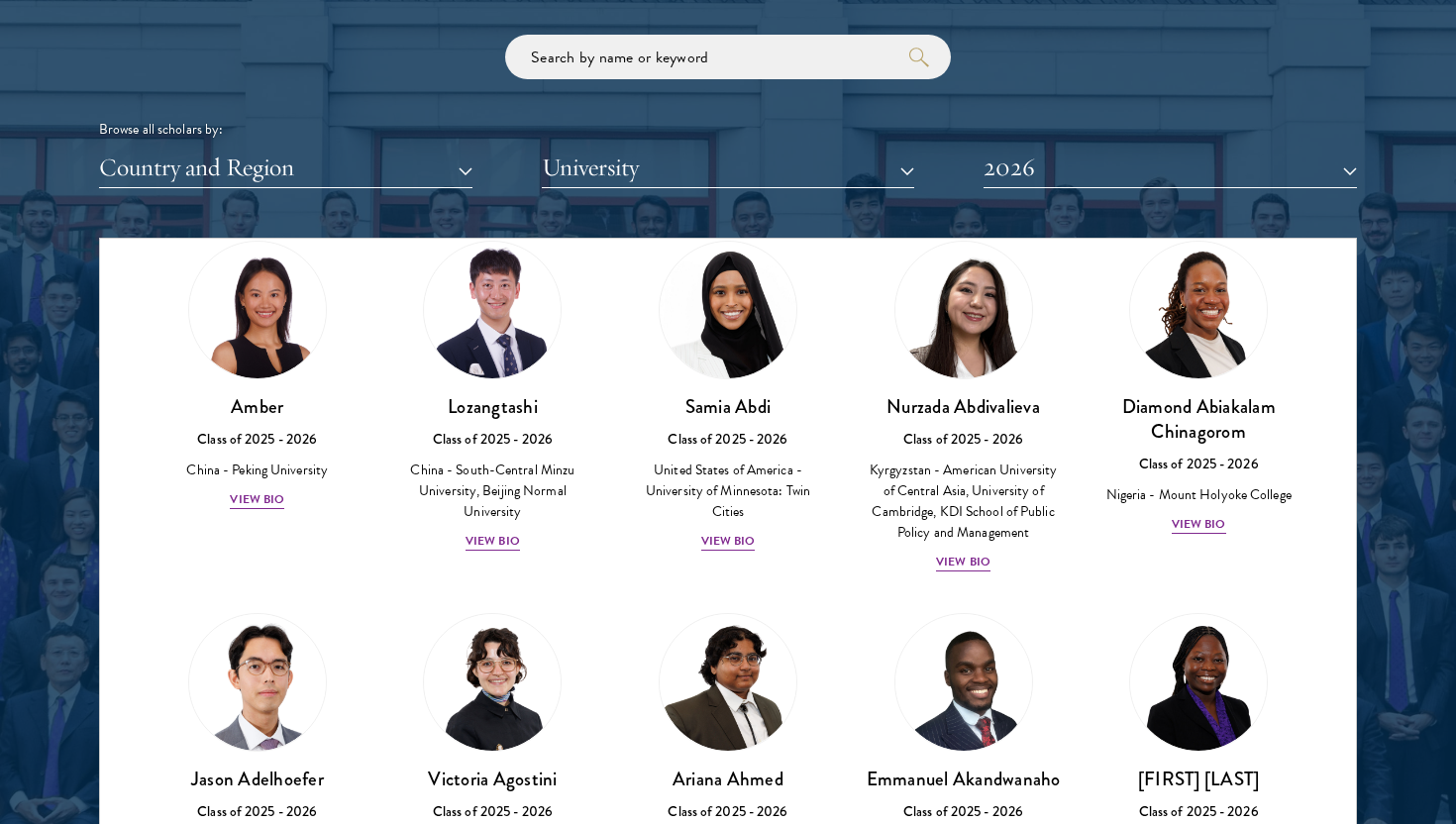 click on "Browse all scholars by:
Country and Region
All Countries and Regions
Afghanistan
Antigua and Barbuda
Argentina
Armenia
Australia
Austria
Azerbaijan
Bangladesh
Belarus
Benin
Bosnia and Herzegovina
Botswana
Brazil
Burkina Faso
Burundi
Cameroon
Canada
Chile
China
Colombia
Cote D'Ivoire
Croatia
Denmark
Dominican Republic
Ecuador
Egypt
France" at bounding box center [728, 111] 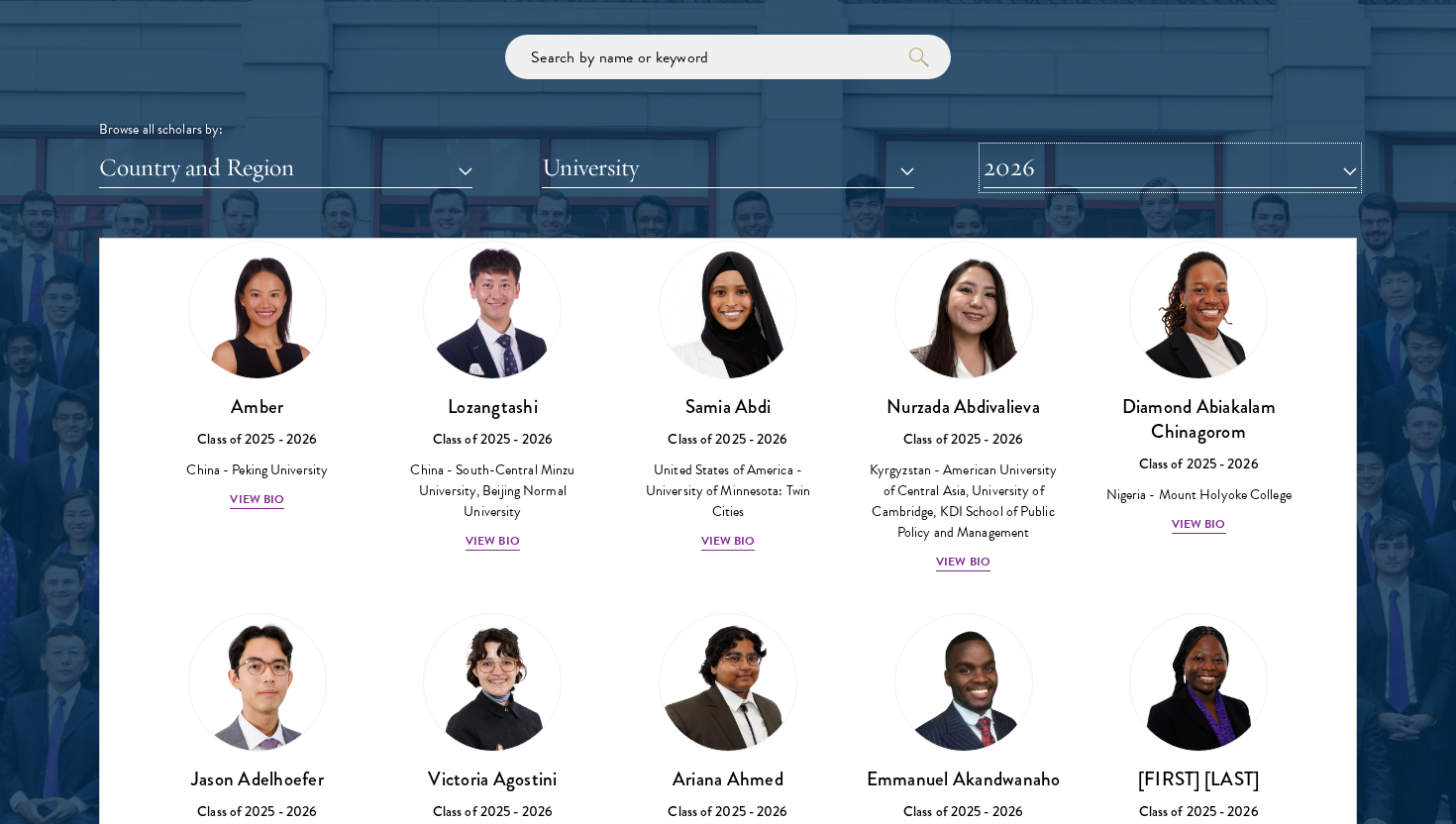 click on "2026" at bounding box center [1170, 167] 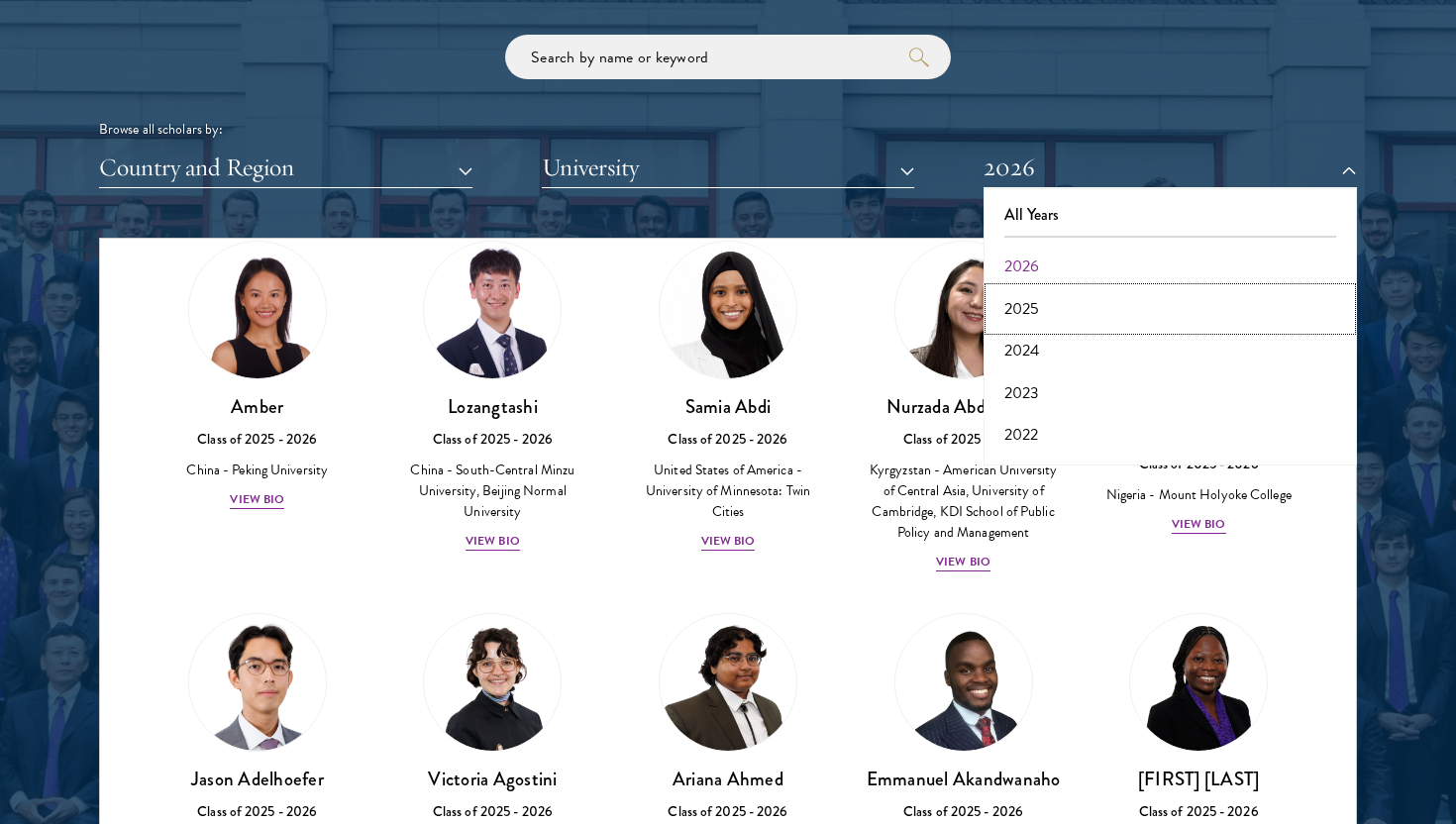 click on "2025" at bounding box center [1170, 309] 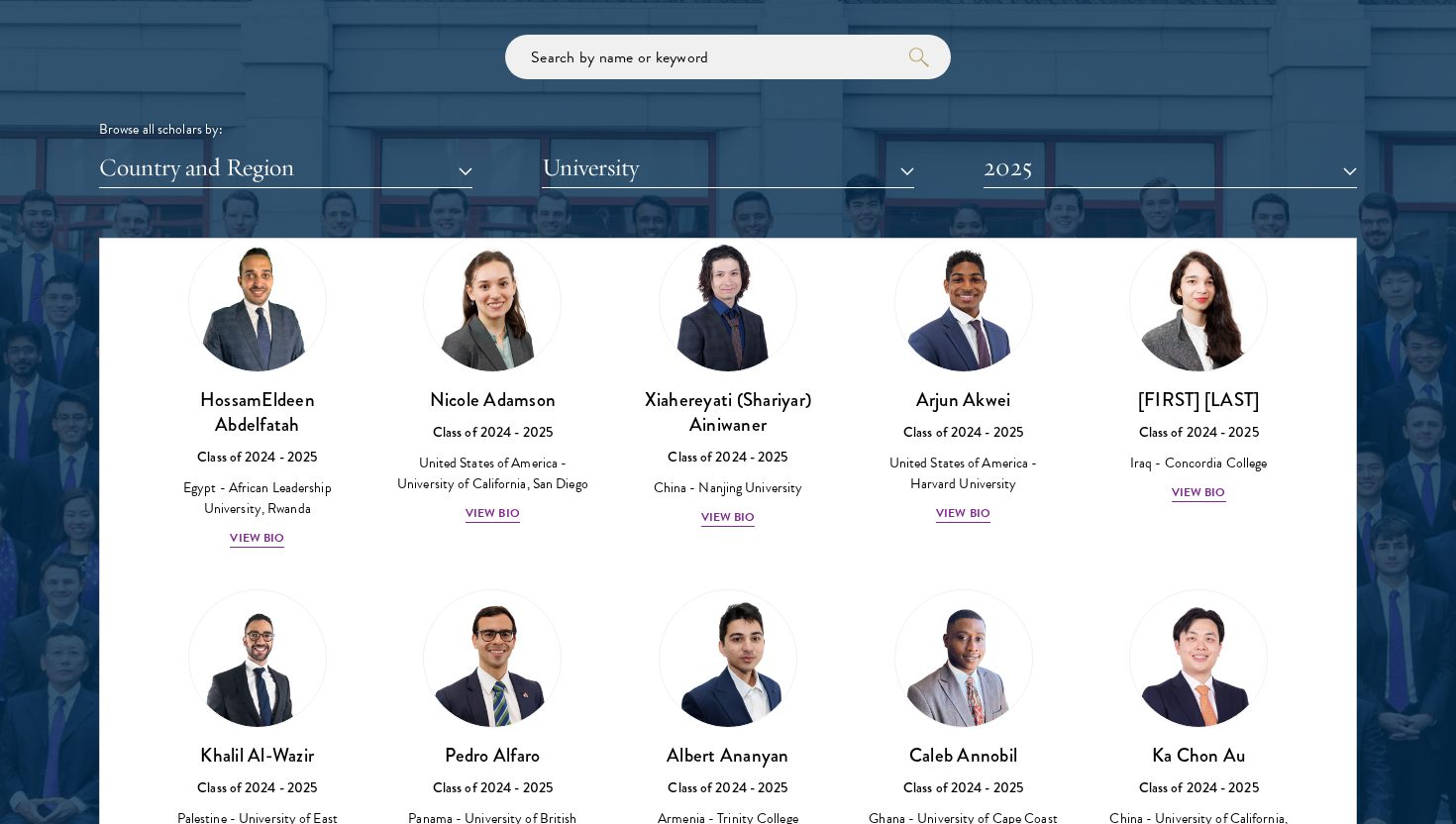 scroll, scrollTop: 83, scrollLeft: 0, axis: vertical 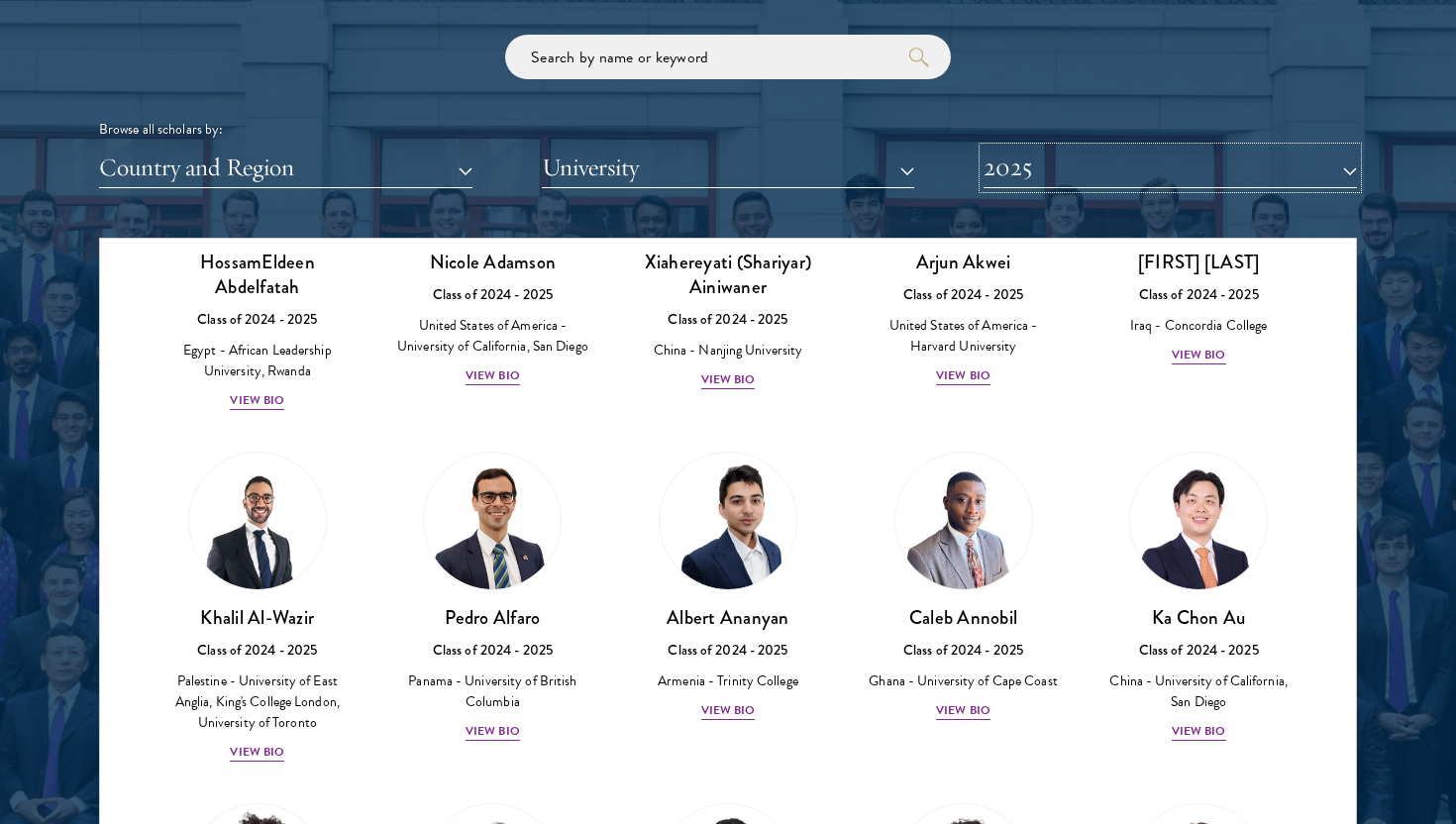 click on "2025" at bounding box center (1170, 167) 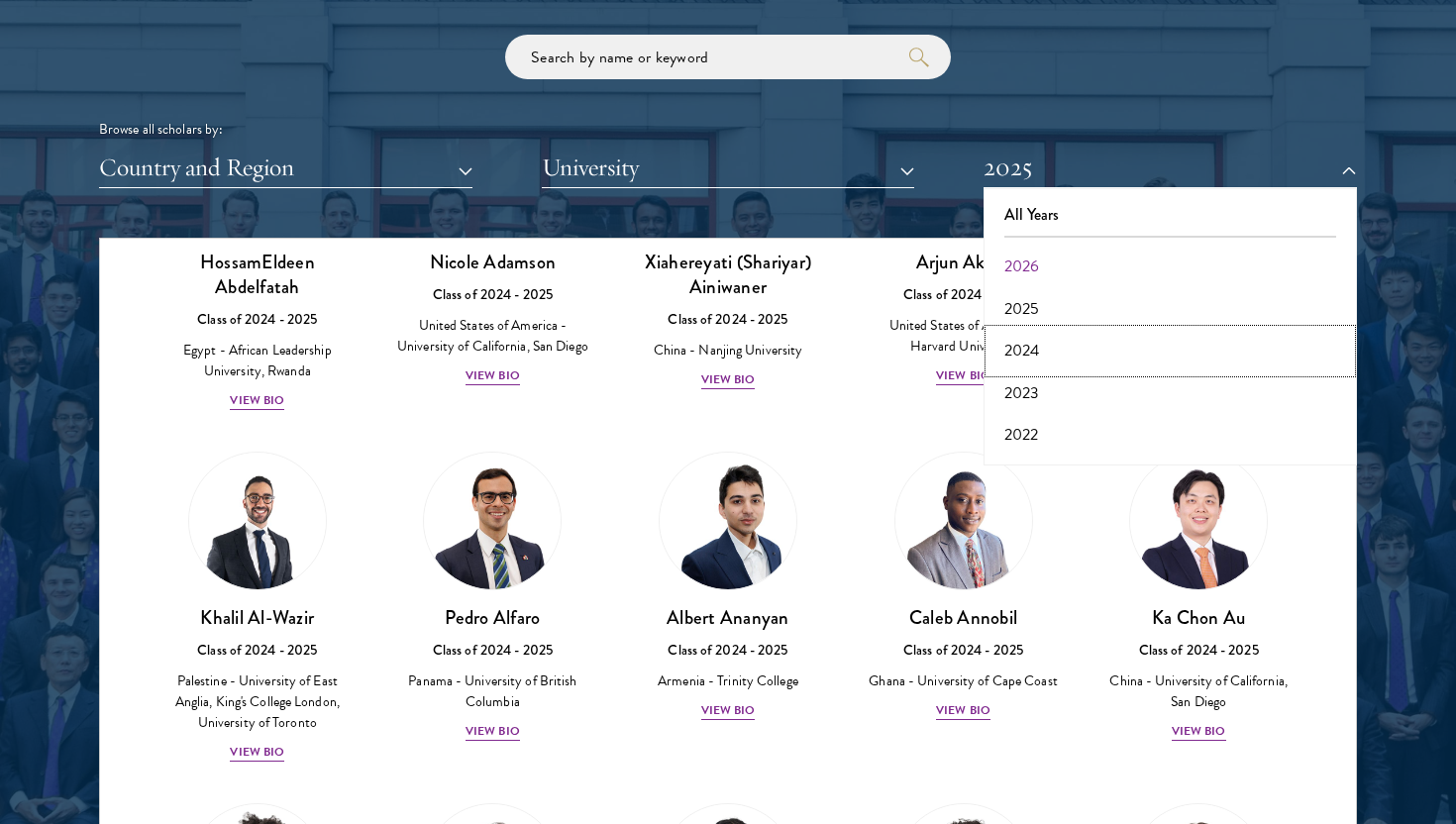 click on "2024" at bounding box center (1170, 351) 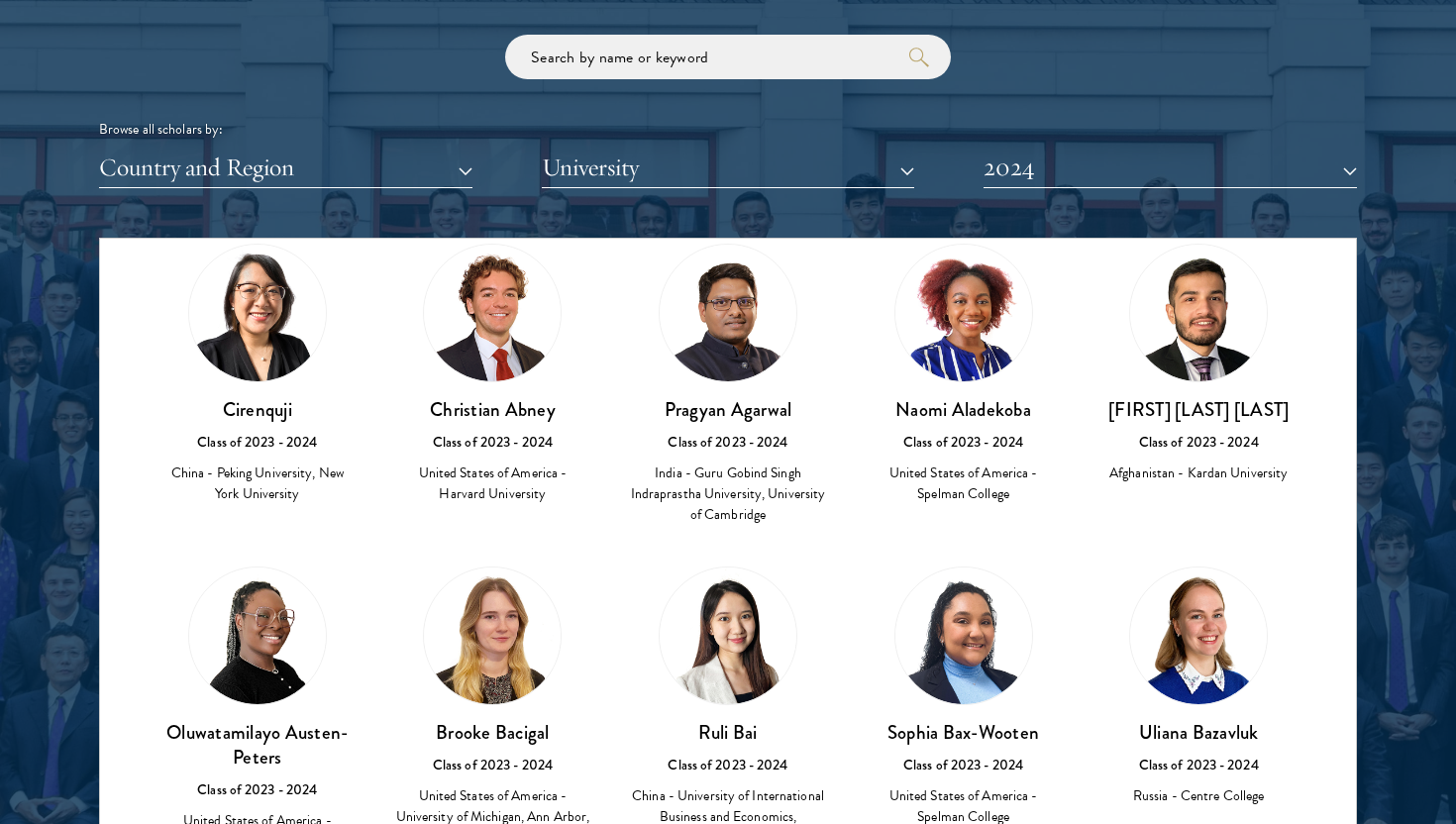 scroll, scrollTop: 0, scrollLeft: 0, axis: both 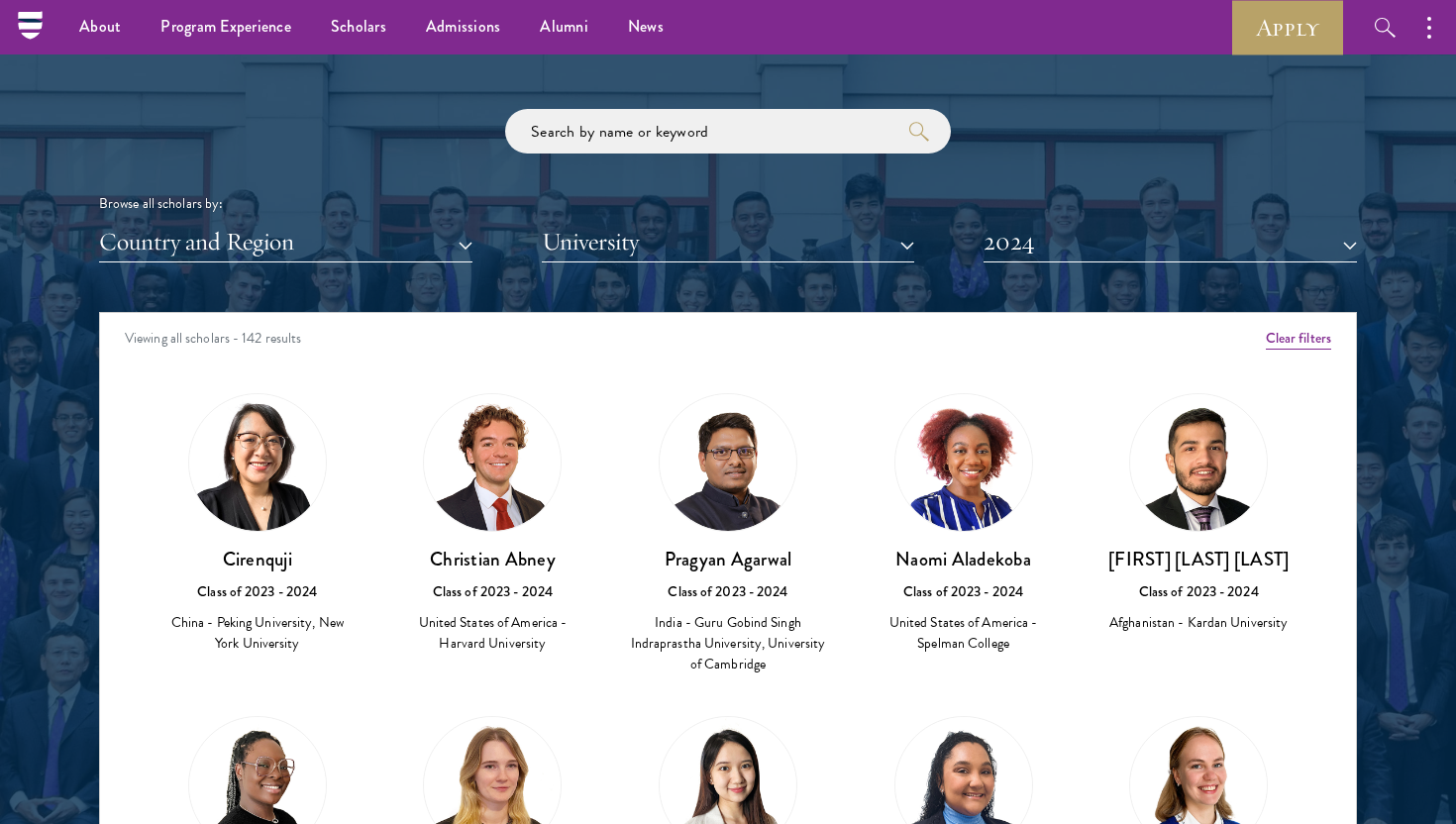 click on "Scholar Directory
Congratulations and welcome to the
Schwarzman Scholars Class of 2026!
Browse all scholars by:
Country and Region
All Countries and Regions
Afghanistan
Antigua and Barbuda
Argentina
Armenia
Australia
Austria
Azerbaijan
Bangladesh
Belarus
Benin
Bosnia and Herzegovina
Botswana
Brazil
Burkina Faso
Burundi
Cameroon
Canada
Chile
China
Colombia
Cote D'Ivoire
Croatia
Denmark Ecuador Egypt" at bounding box center [728, 402] 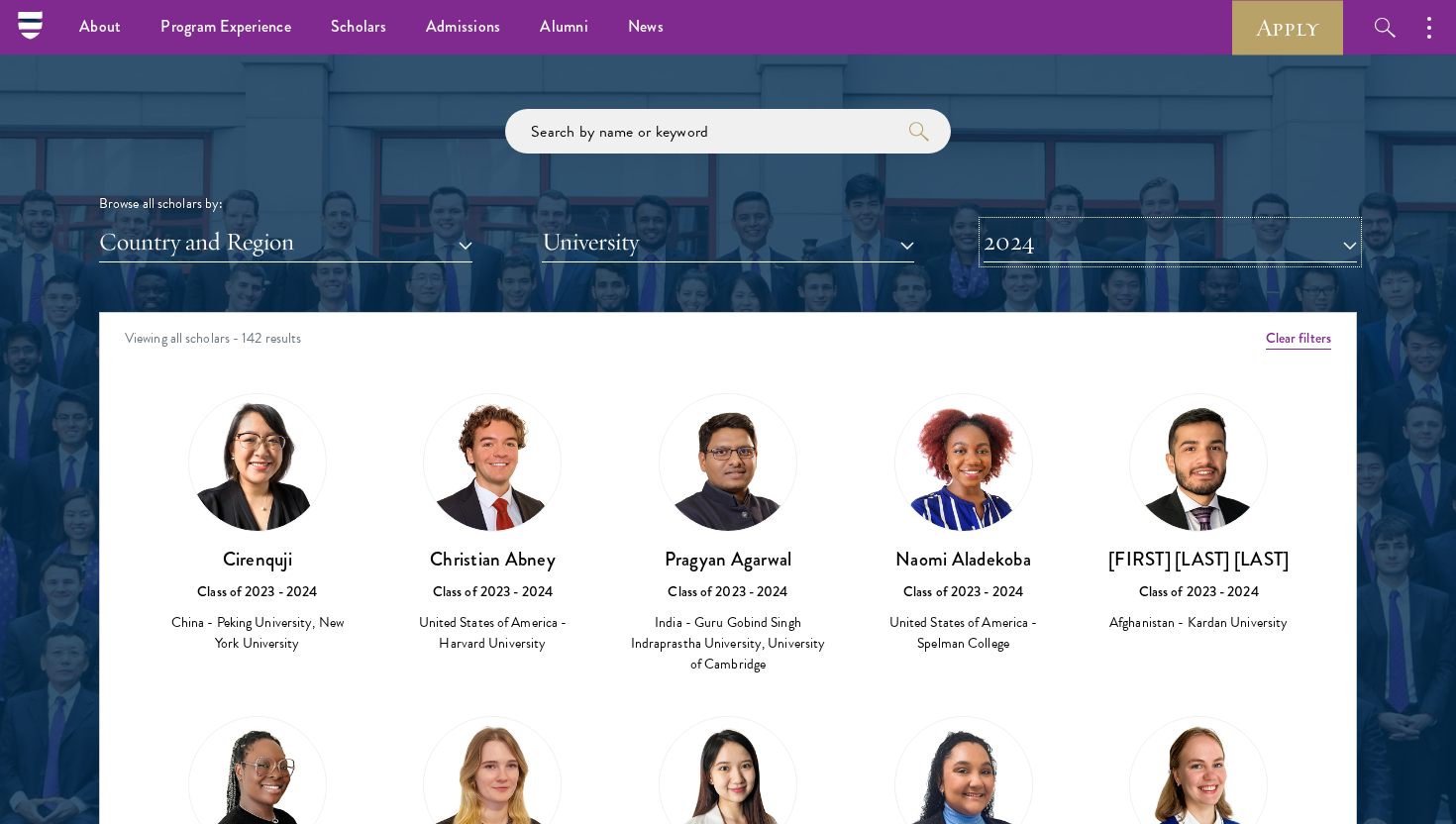 click on "2024" at bounding box center [1170, 242] 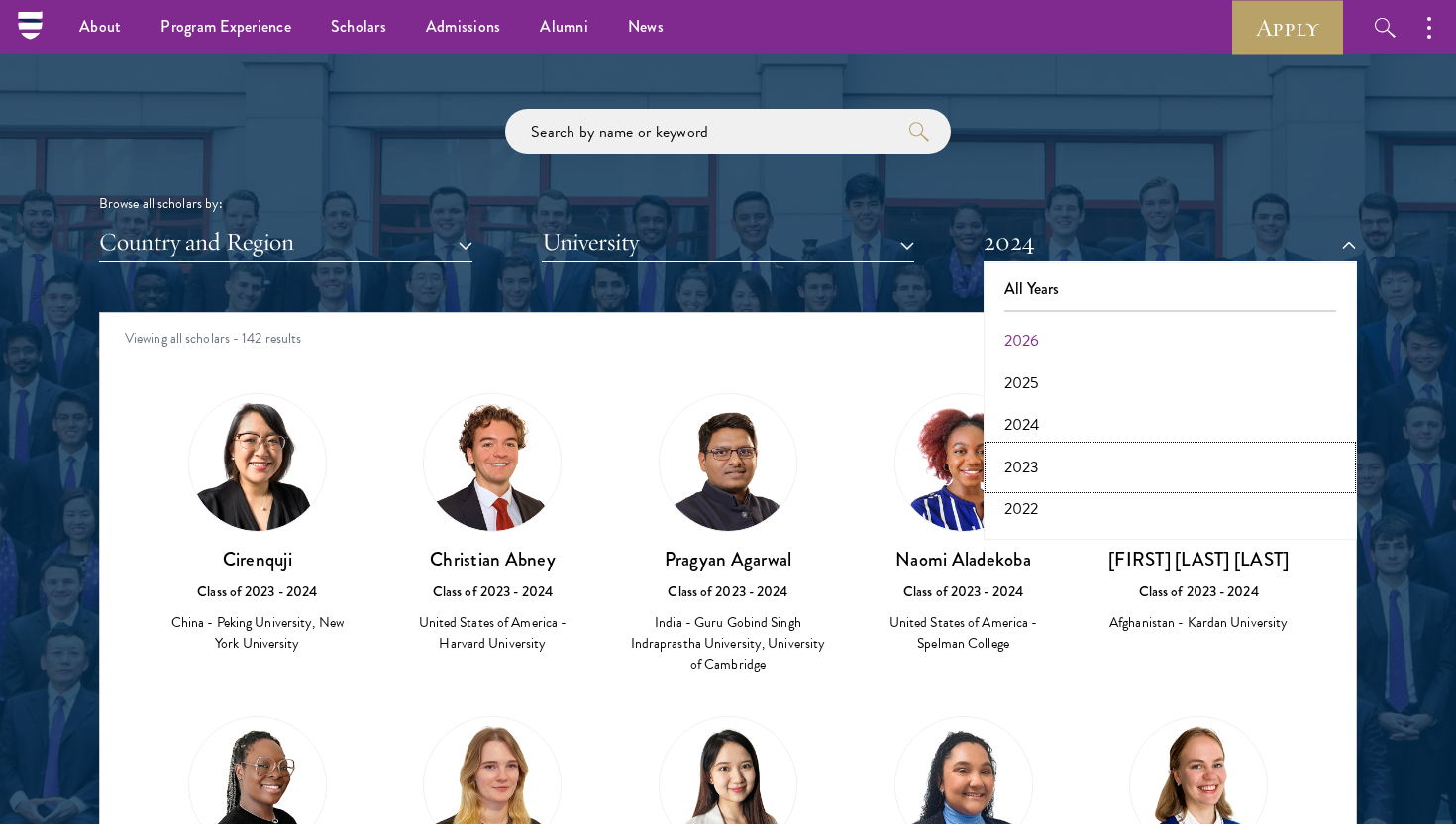 click on "2023" at bounding box center [1170, 467] 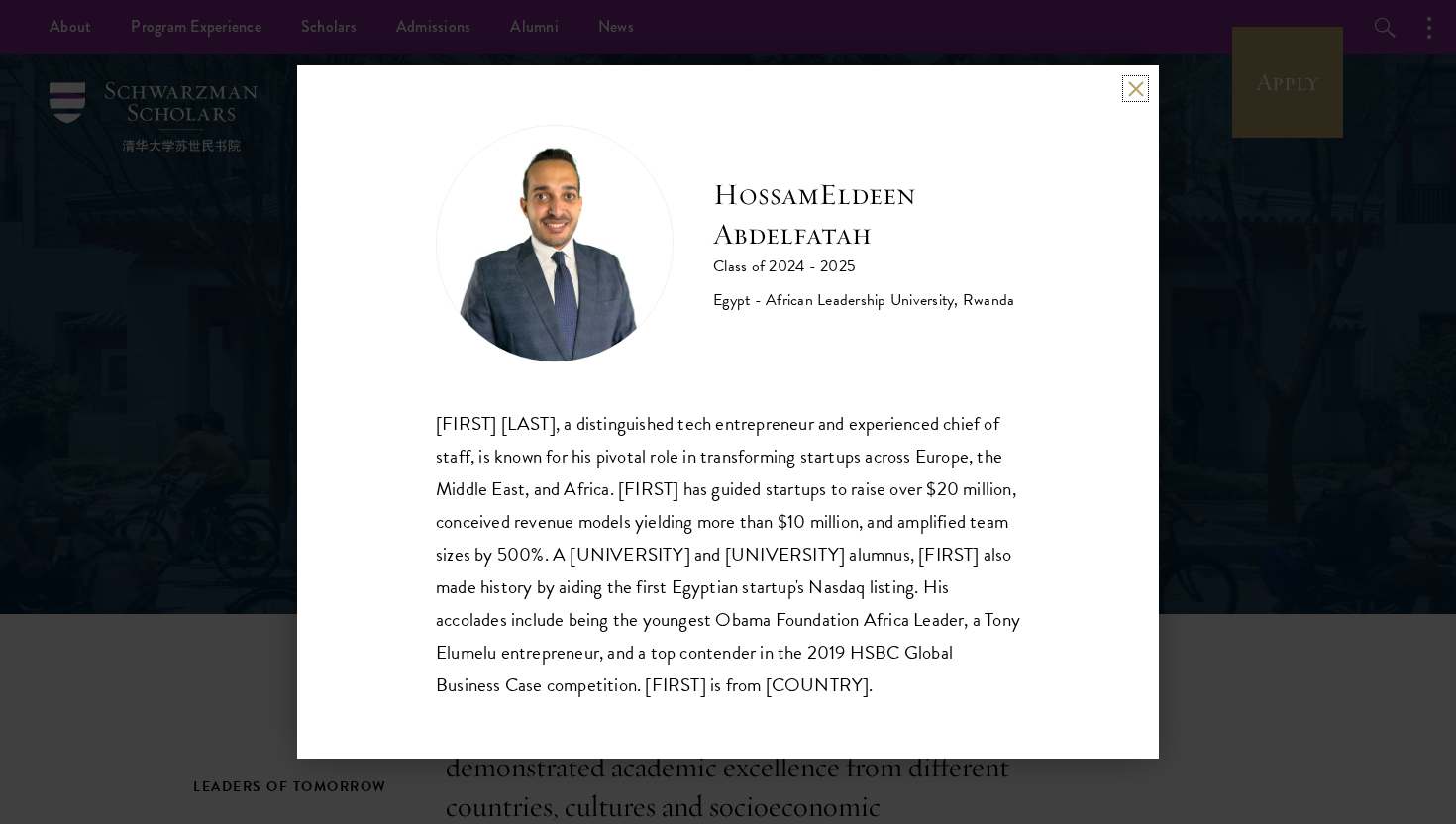 scroll, scrollTop: 0, scrollLeft: 0, axis: both 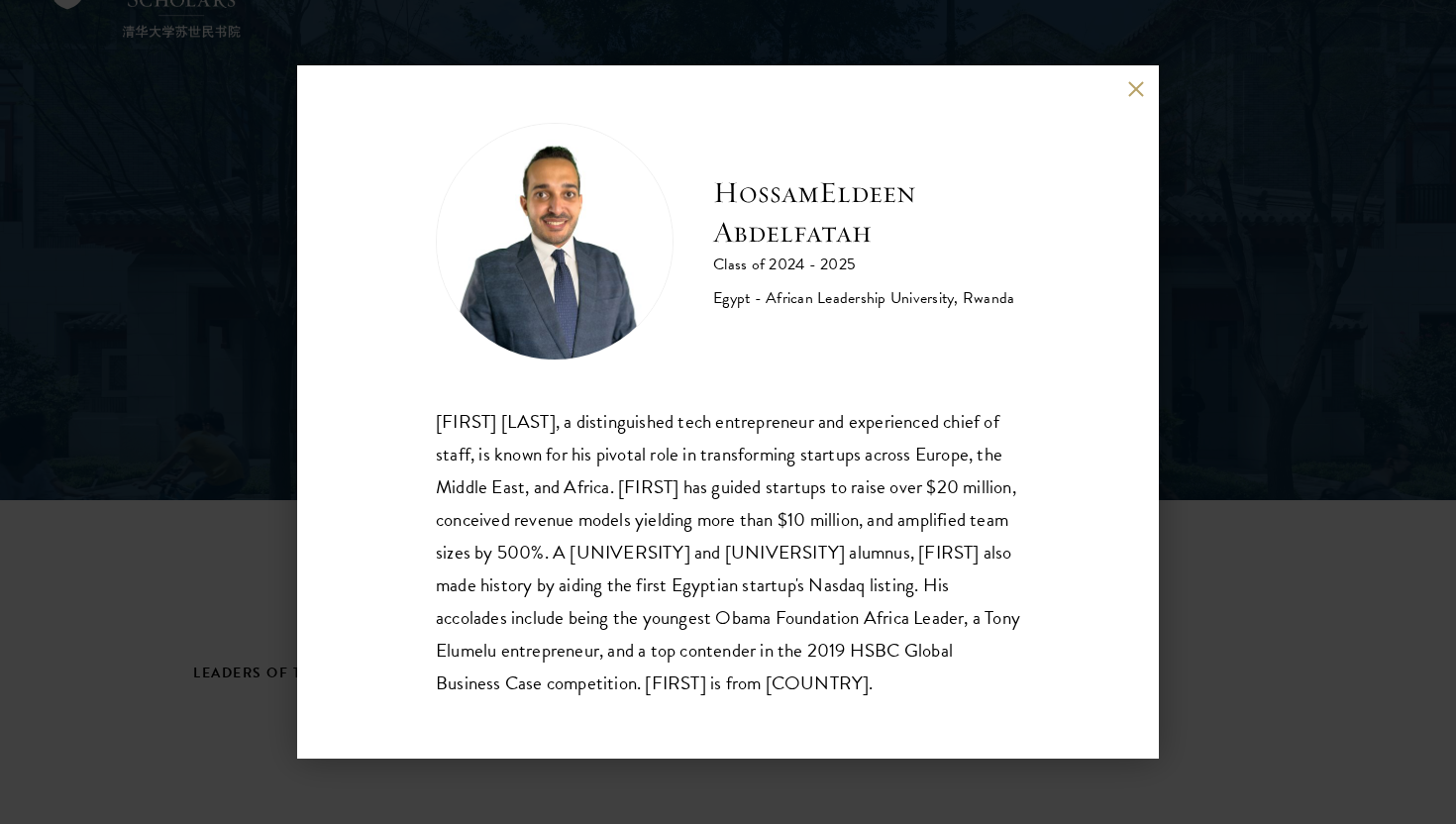 drag, startPoint x: 437, startPoint y: 386, endPoint x: 1008, endPoint y: 722, distance: 662.52321 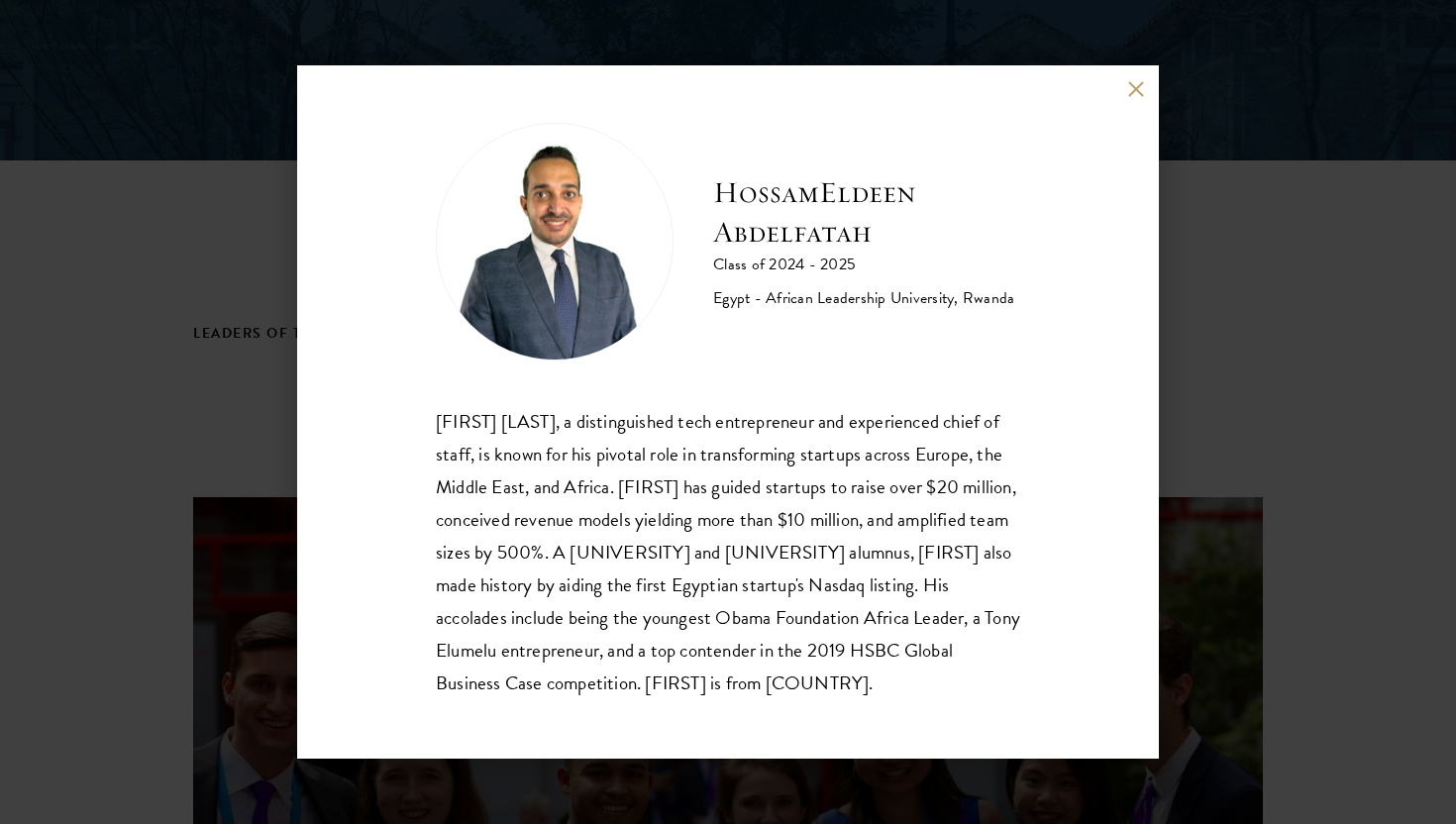 scroll, scrollTop: 484, scrollLeft: 0, axis: vertical 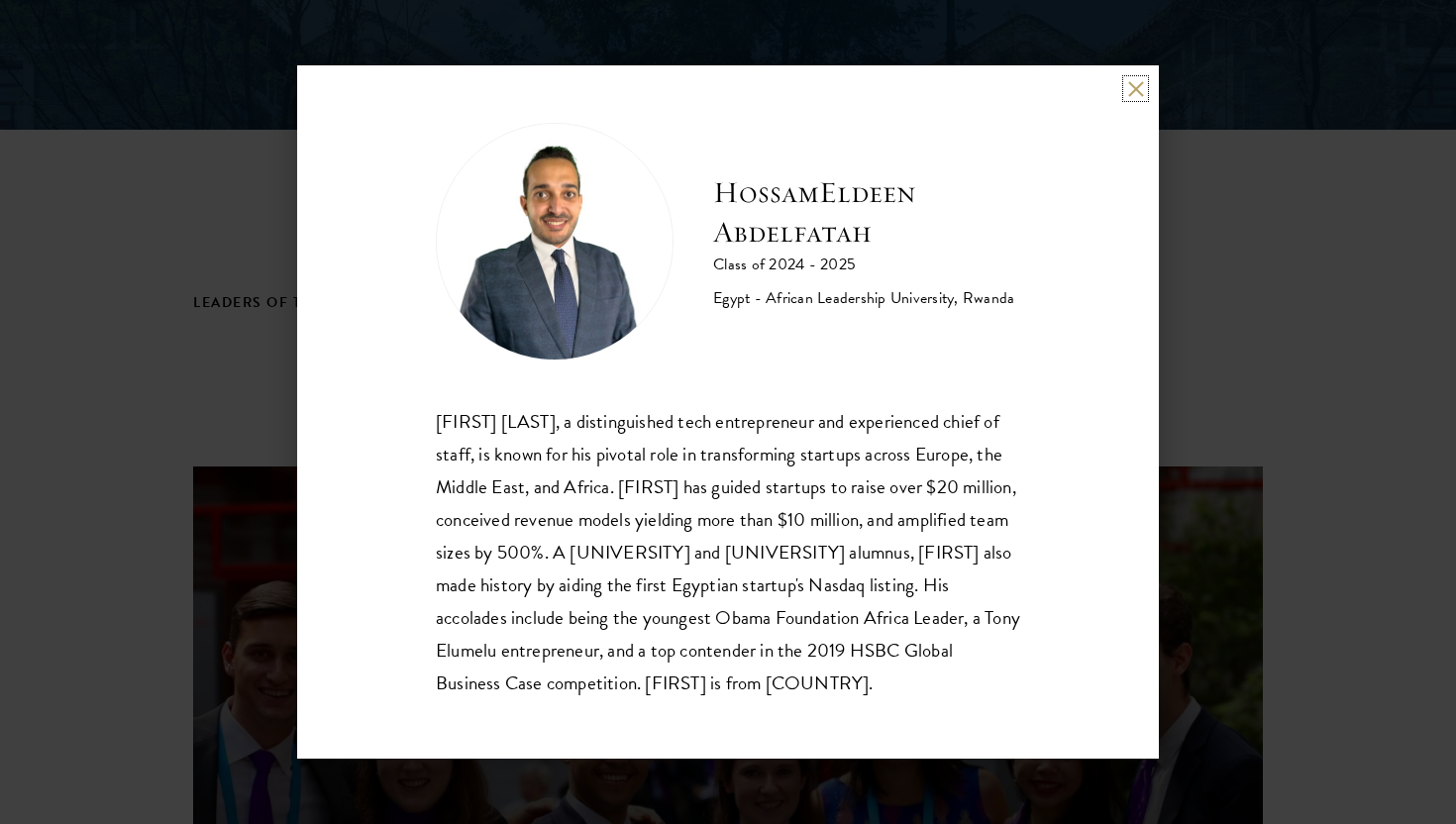 click at bounding box center (1135, 88) 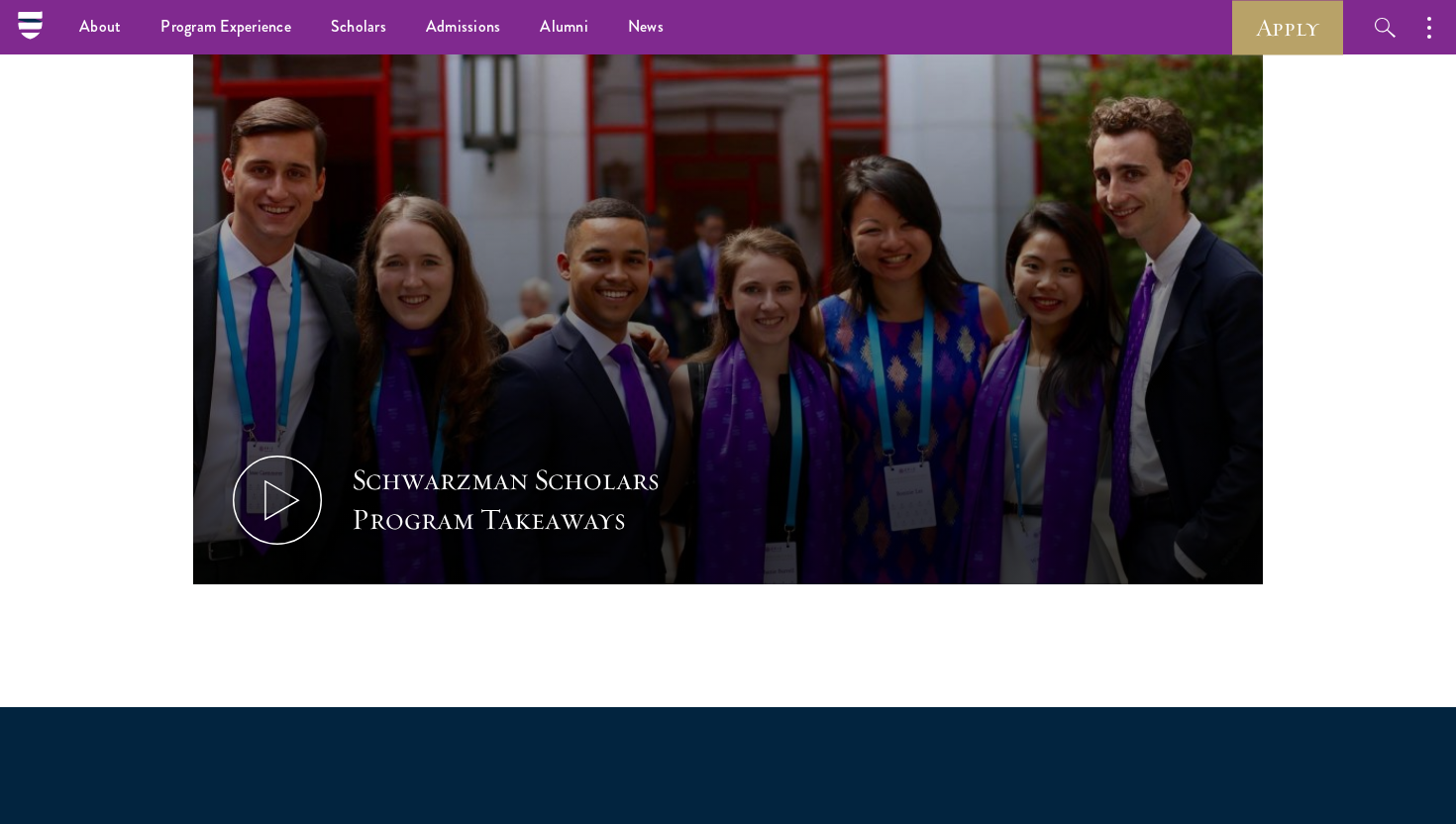 scroll, scrollTop: 2521, scrollLeft: 0, axis: vertical 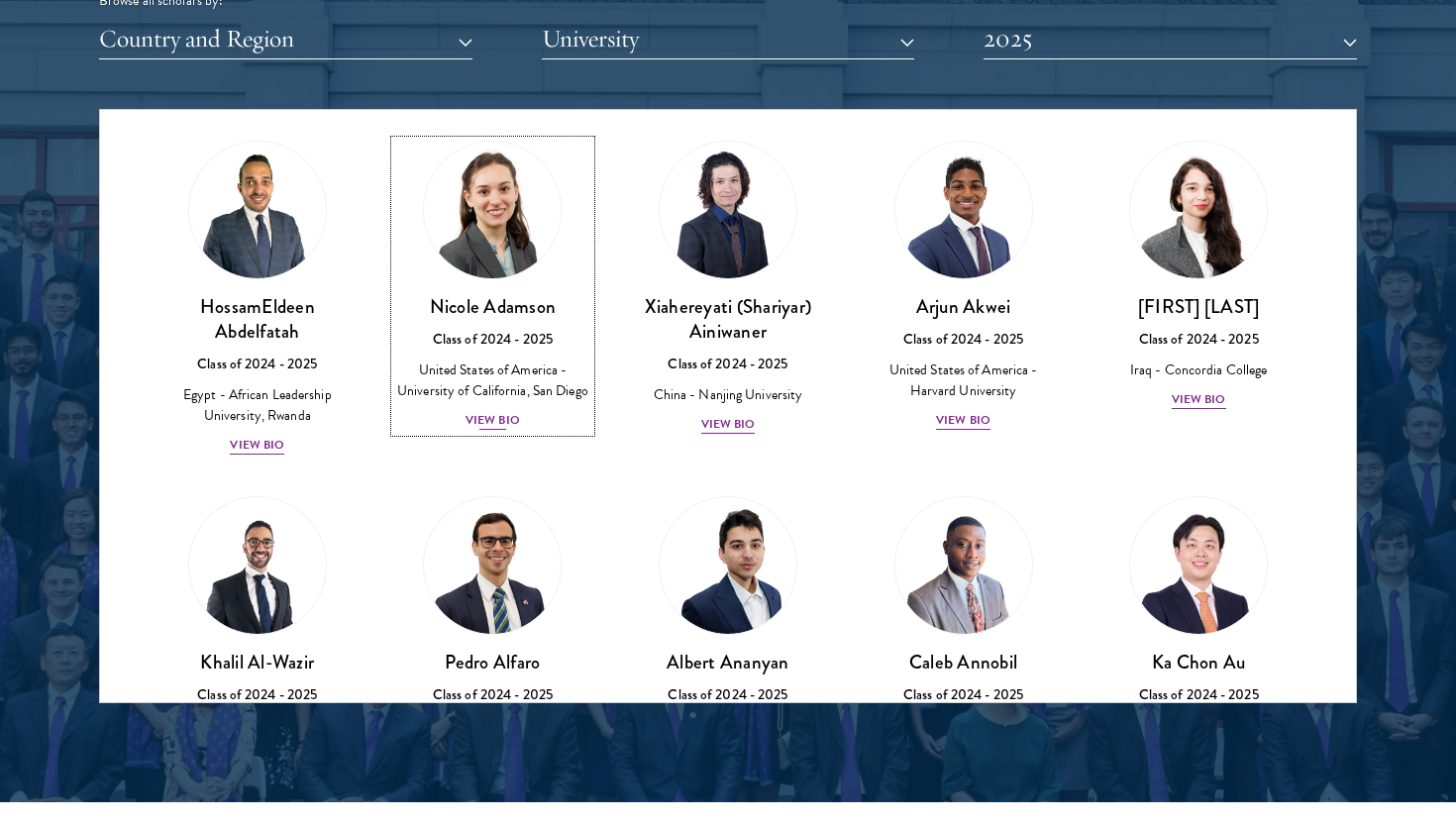 click at bounding box center (492, 210) 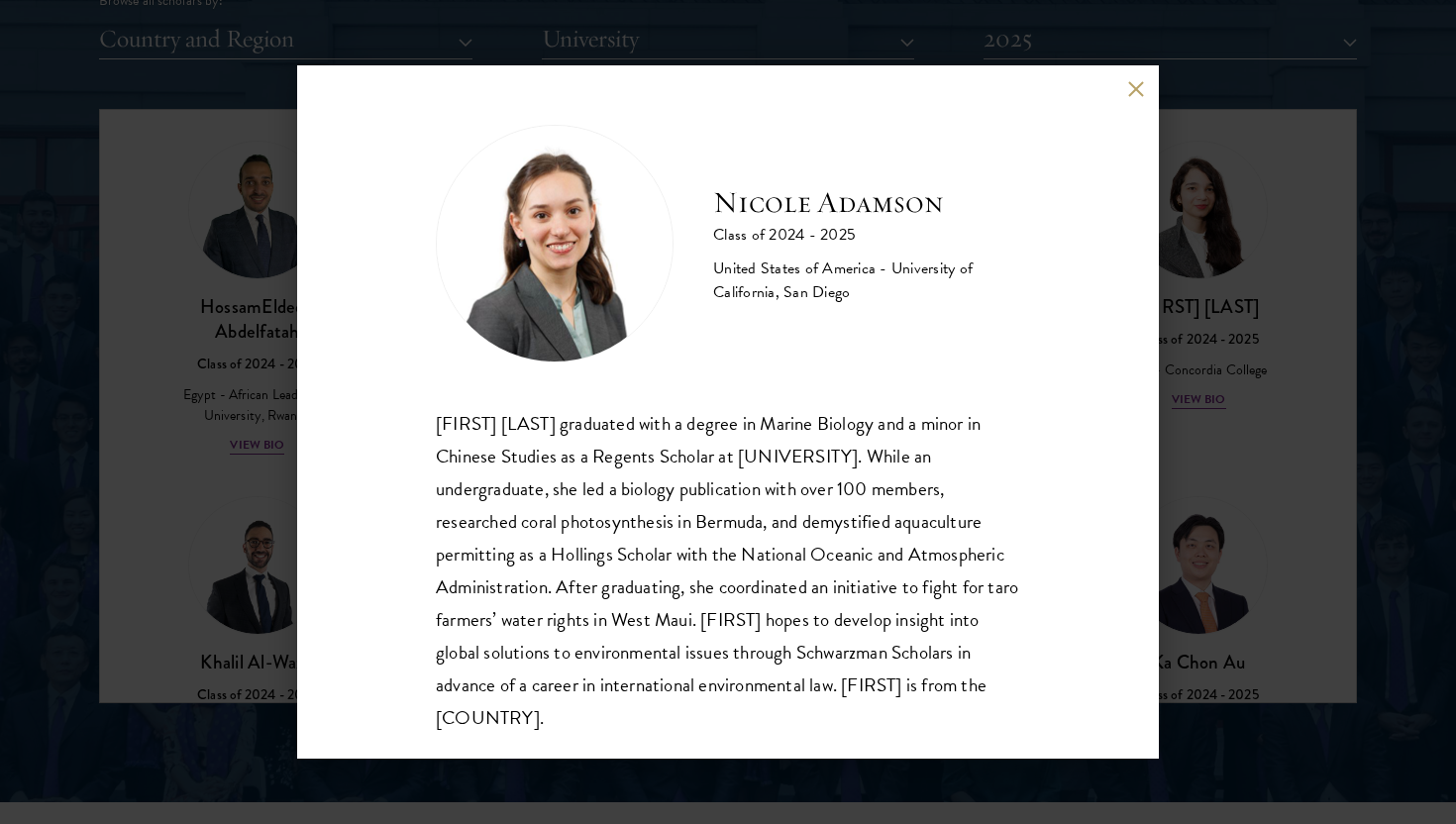 scroll, scrollTop: 35, scrollLeft: 0, axis: vertical 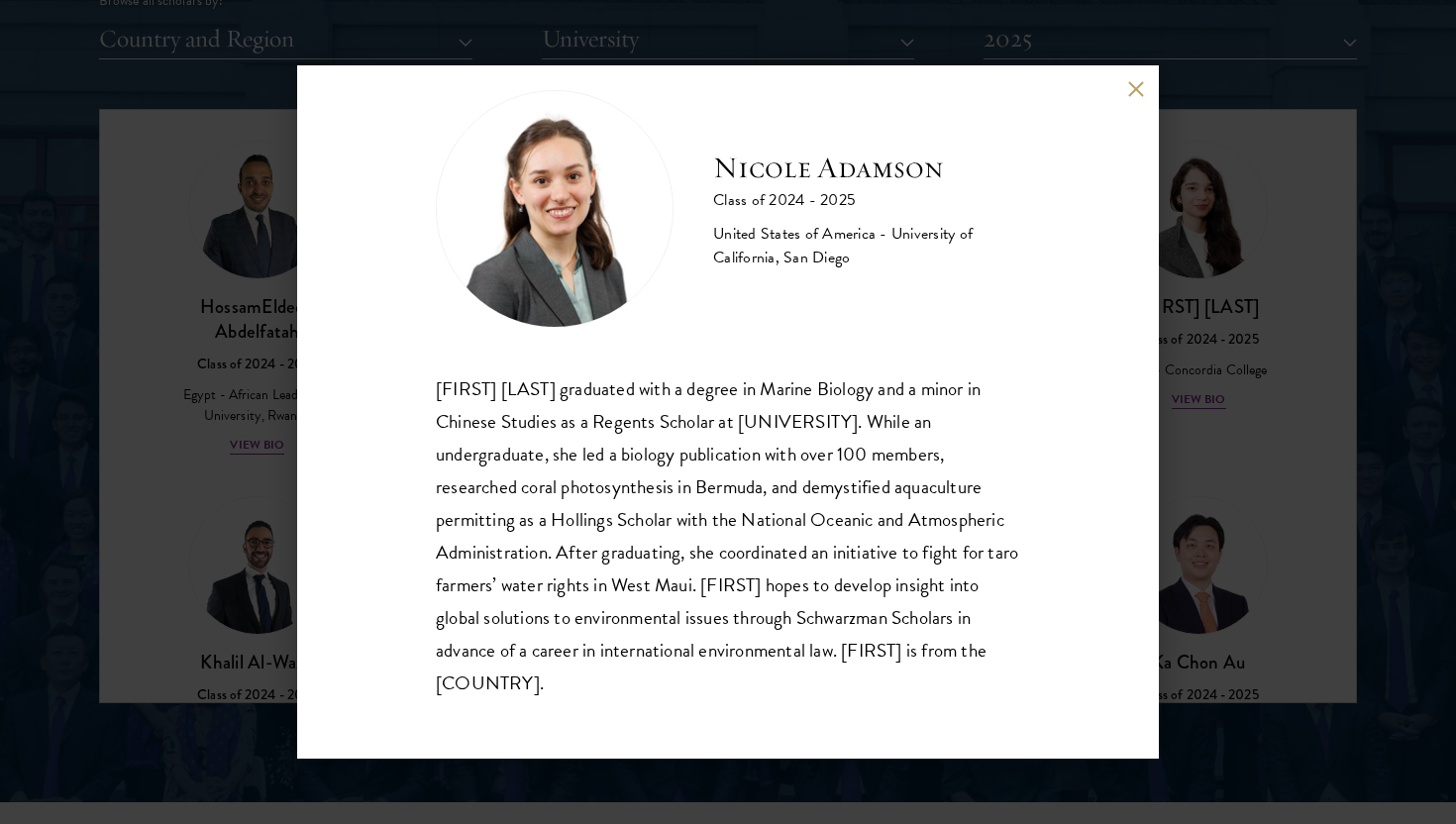 click at bounding box center (1135, 88) 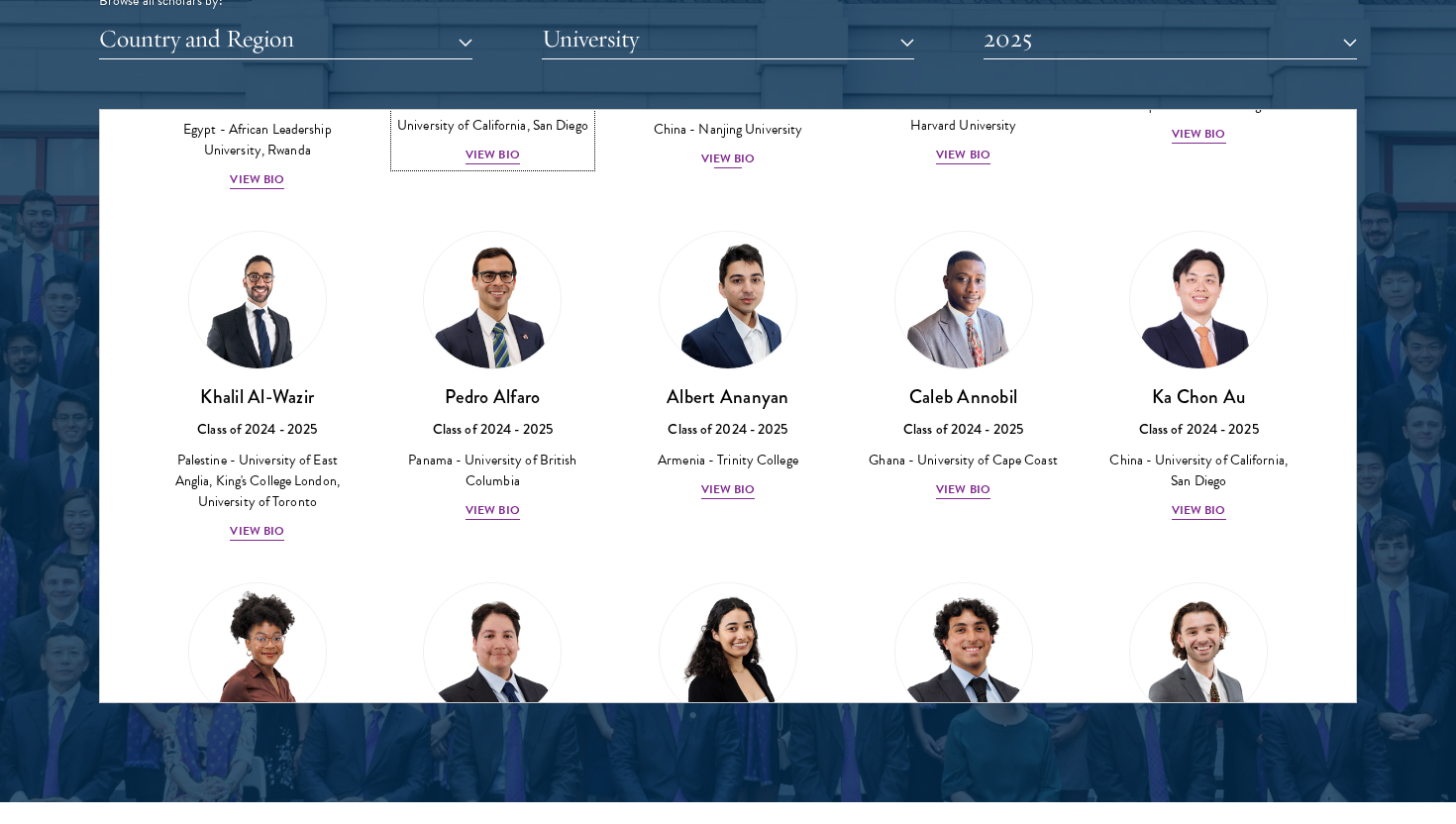 scroll, scrollTop: 316, scrollLeft: 0, axis: vertical 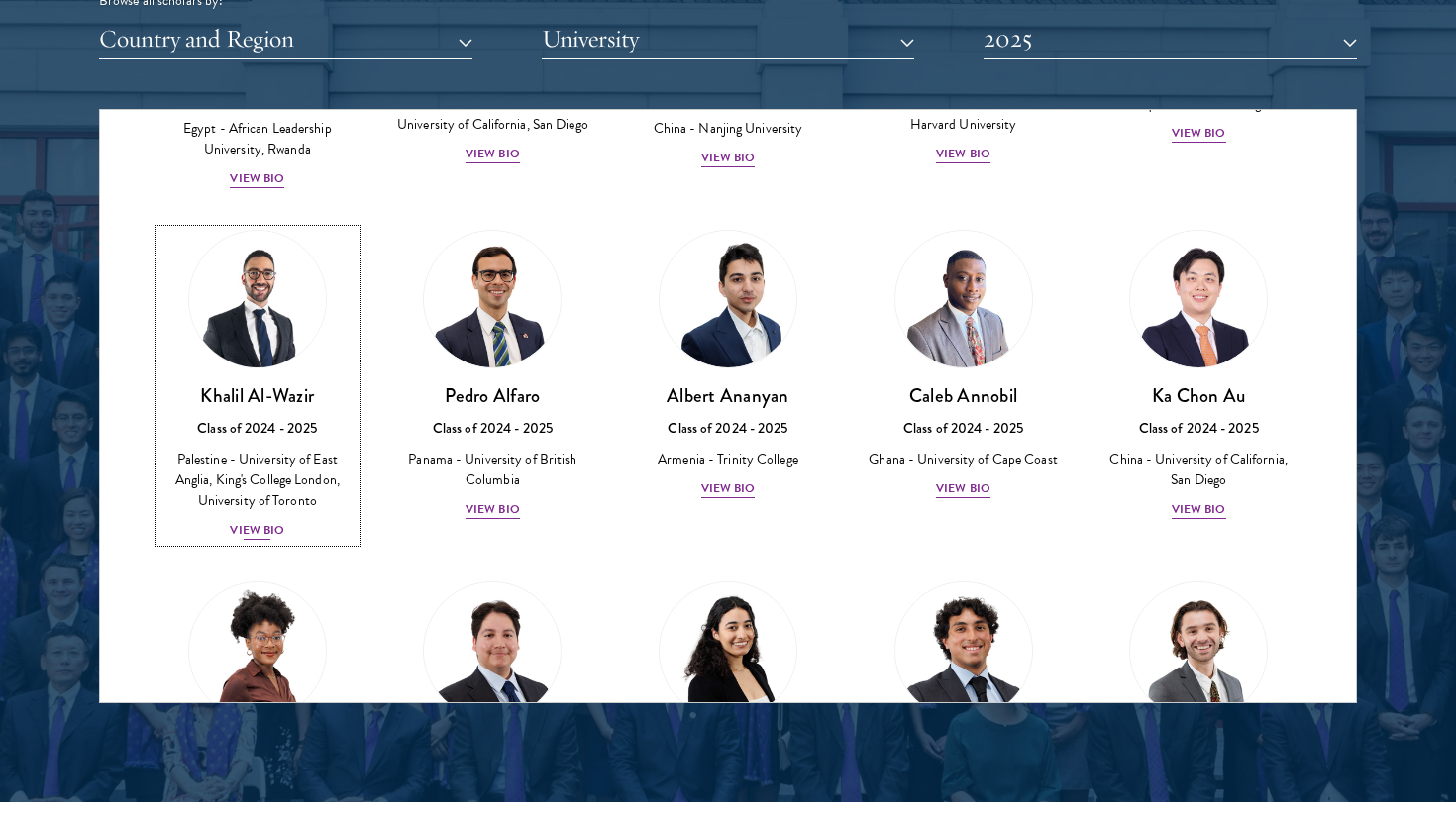 click on "Khalil Al-Wazir
Class of 2024 - 2025
Palestine - University of East Anglia, King's College London, University of Toronto
View Bio" at bounding box center (258, 463) 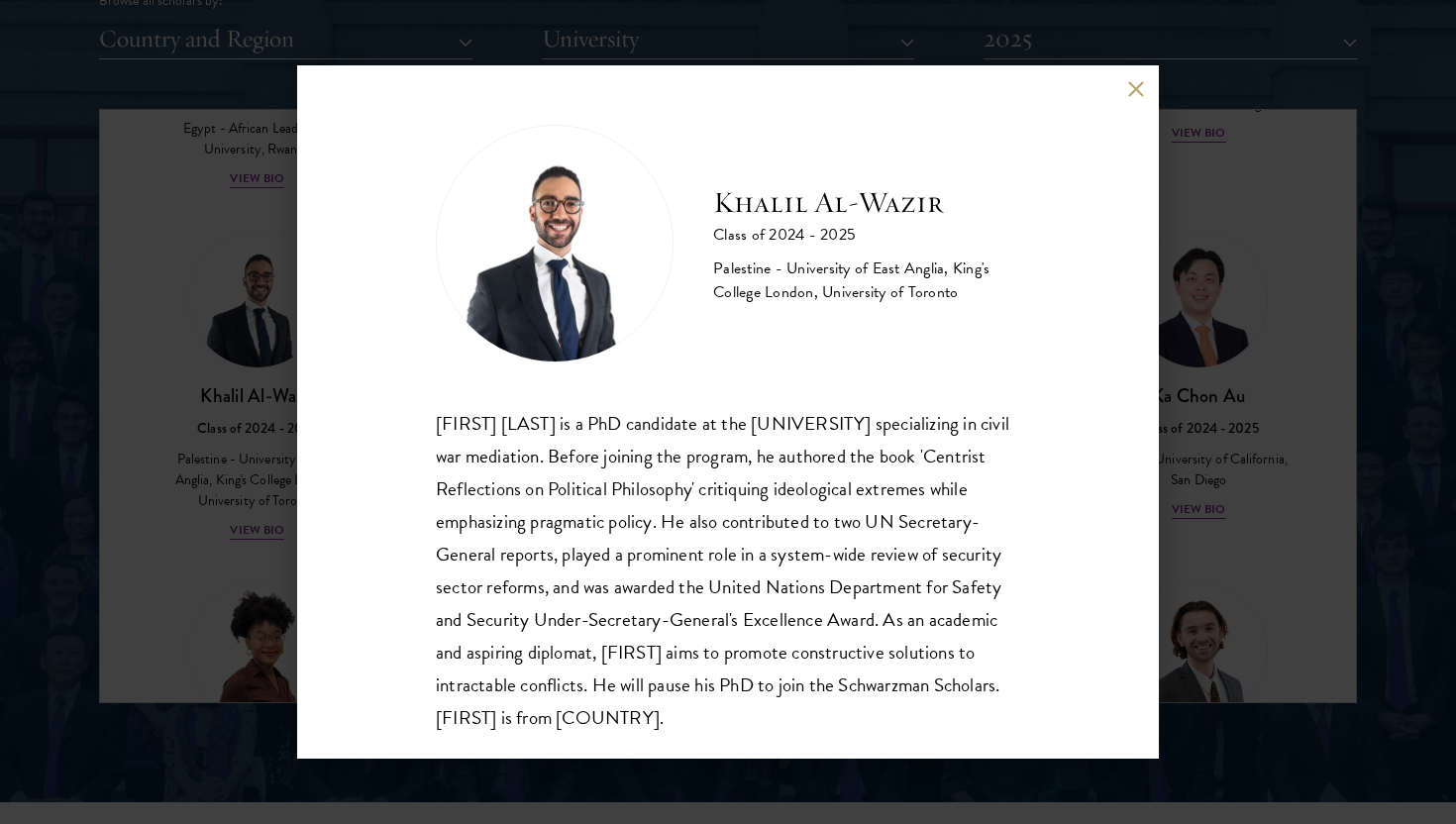 scroll, scrollTop: 35, scrollLeft: 0, axis: vertical 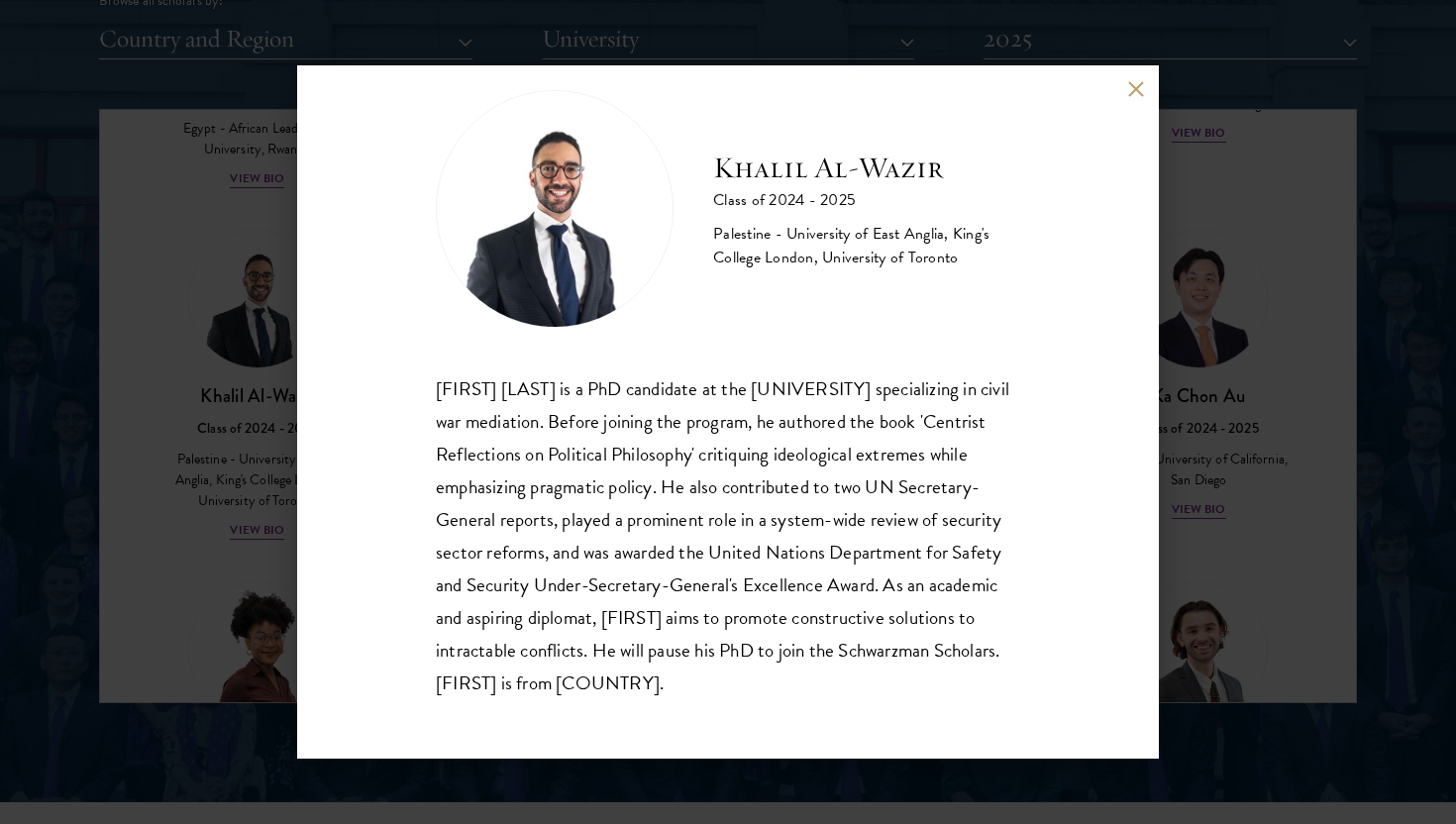 click on "Khalil Al-Wazir
Class of 2024 - 2025
Palestine - University of East Anglia, King's College London, University of Toronto
Khalil Al-Wazir is a PhD candidate at the University of Toronto specializing in civil war mediation. Before joining the program, he authored the book 'Centrist Reflections on Political Philosophy' critiquing ideological extremes while emphasizing pragmatic policy. He also contributed to two UN Secretary-General reports, played a prominent role in a system-wide review of security sector reforms, and was awarded the United Nations Department for Safety and Security Under-Secretary-General's Excellence Award. As an academic and aspiring diplomat, Khalil aims to promote constructive solutions to intractable conflicts. He will pause his PhD to join the Schwarzman Scholars. Khalil is from Palestine." at bounding box center (728, 412) 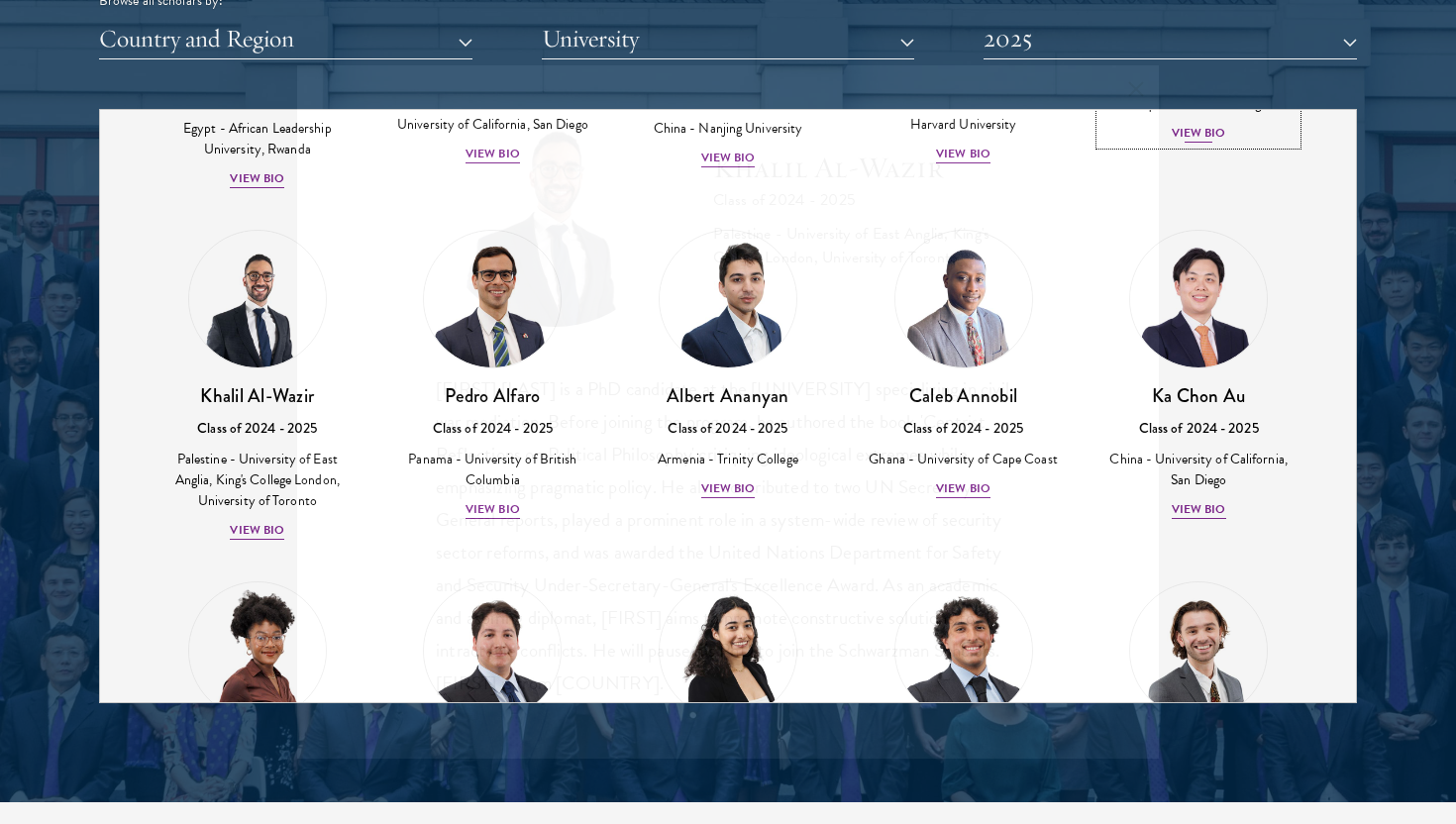 scroll, scrollTop: 155, scrollLeft: 0, axis: vertical 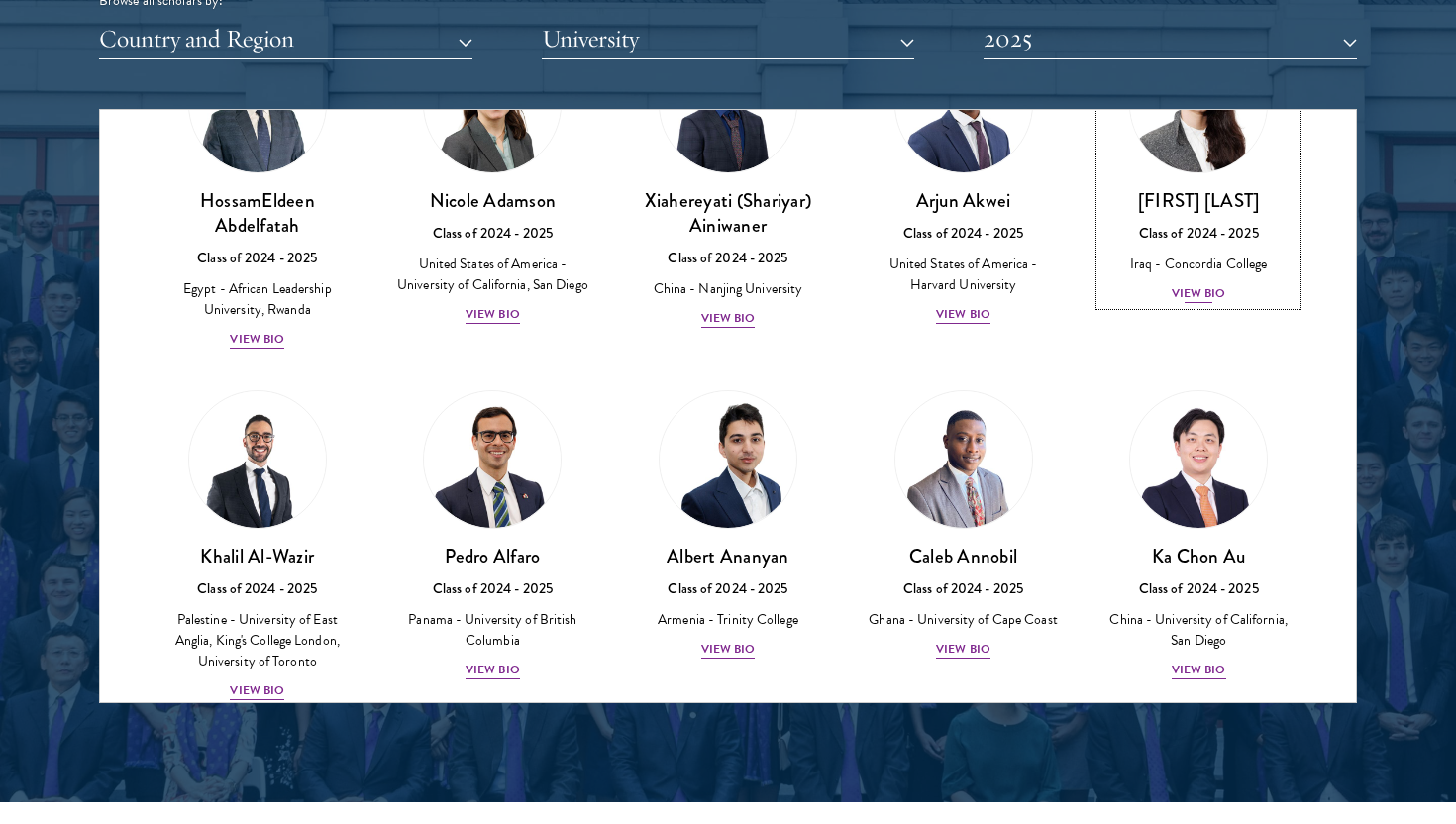 click on "Aya Al-Shakarchi
Class of 2024 - 2025
Iraq - Concordia College
View Bio" at bounding box center [1198, 169] 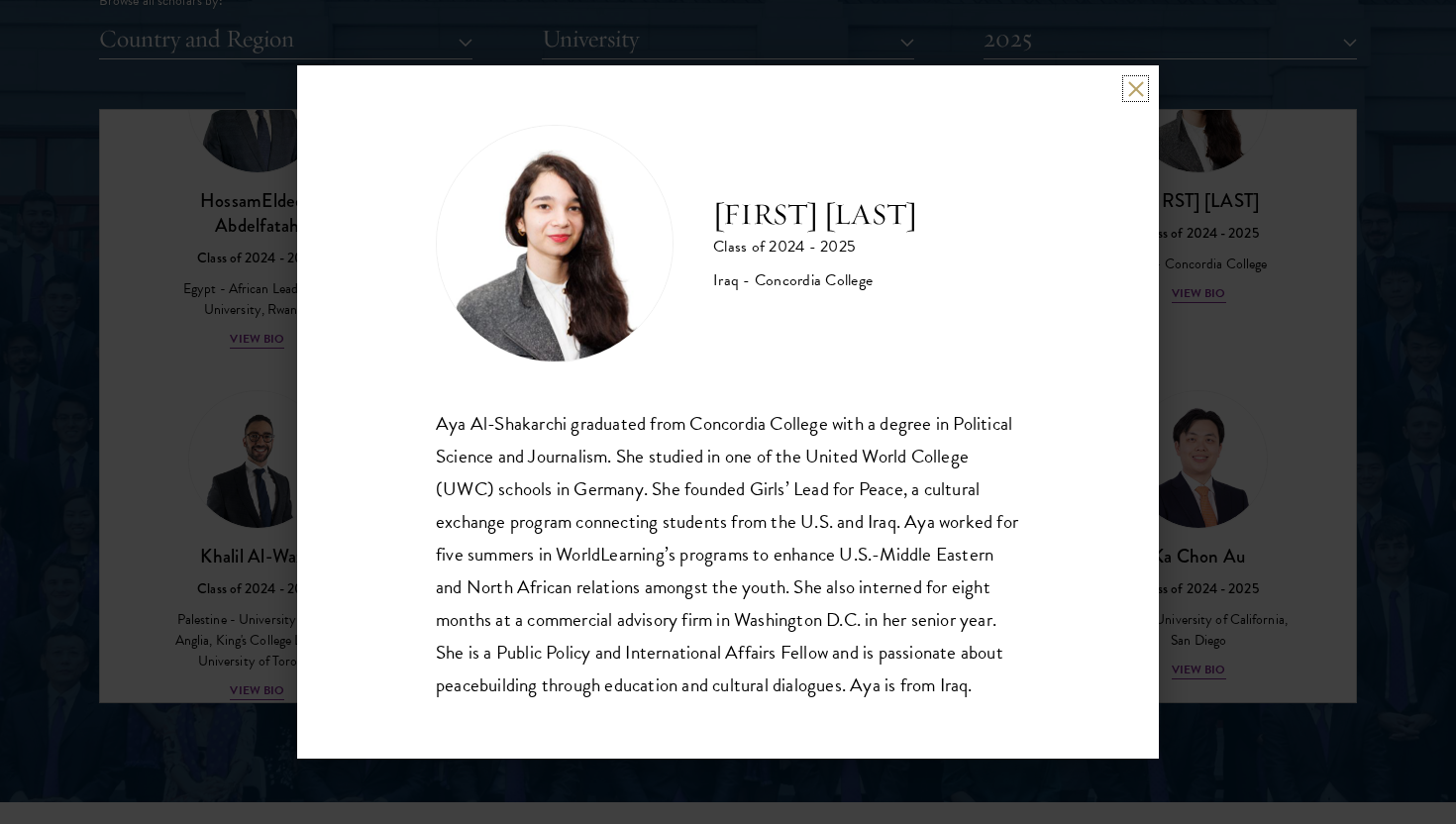 scroll, scrollTop: 35, scrollLeft: 0, axis: vertical 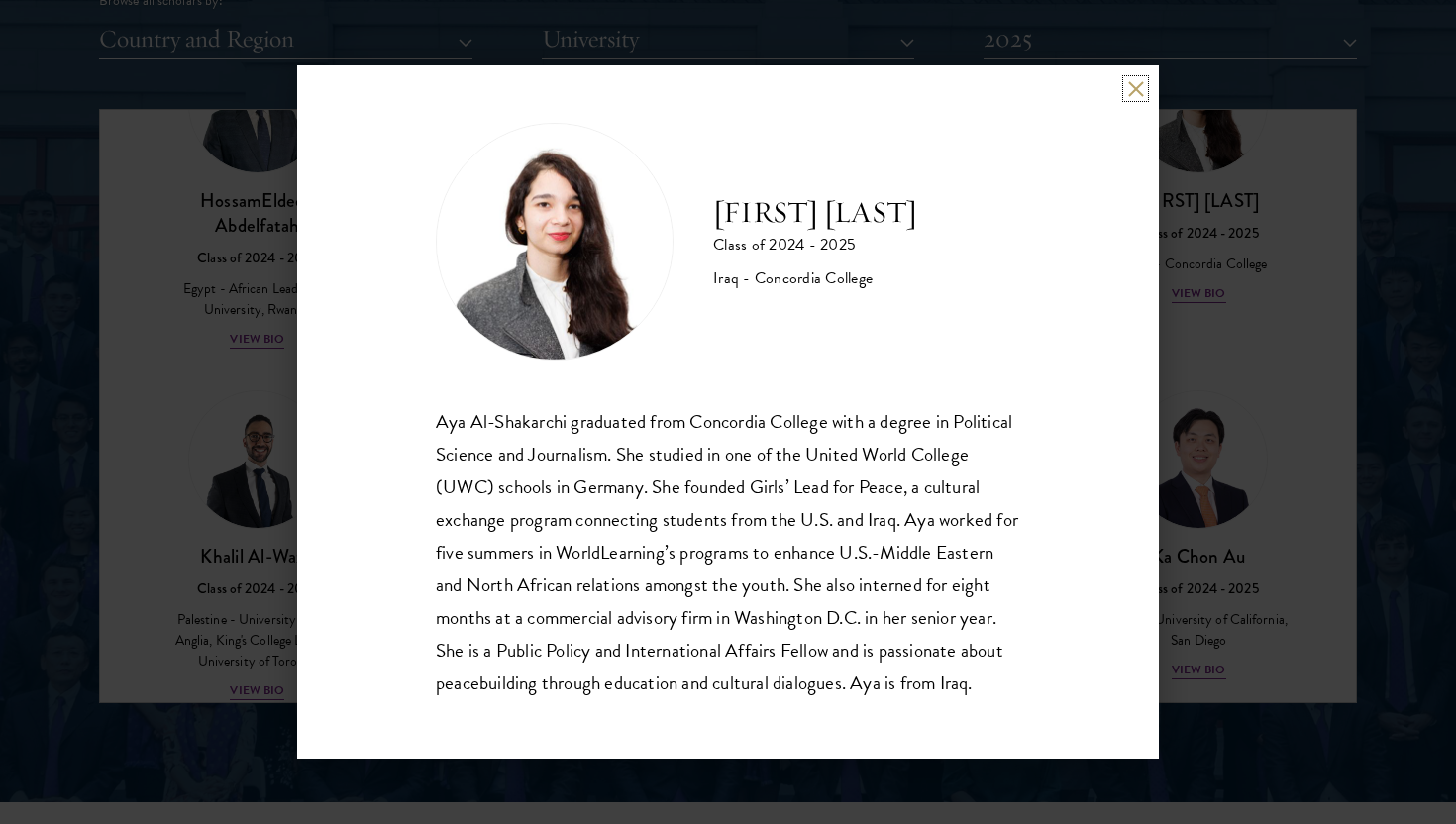 click at bounding box center [1135, 88] 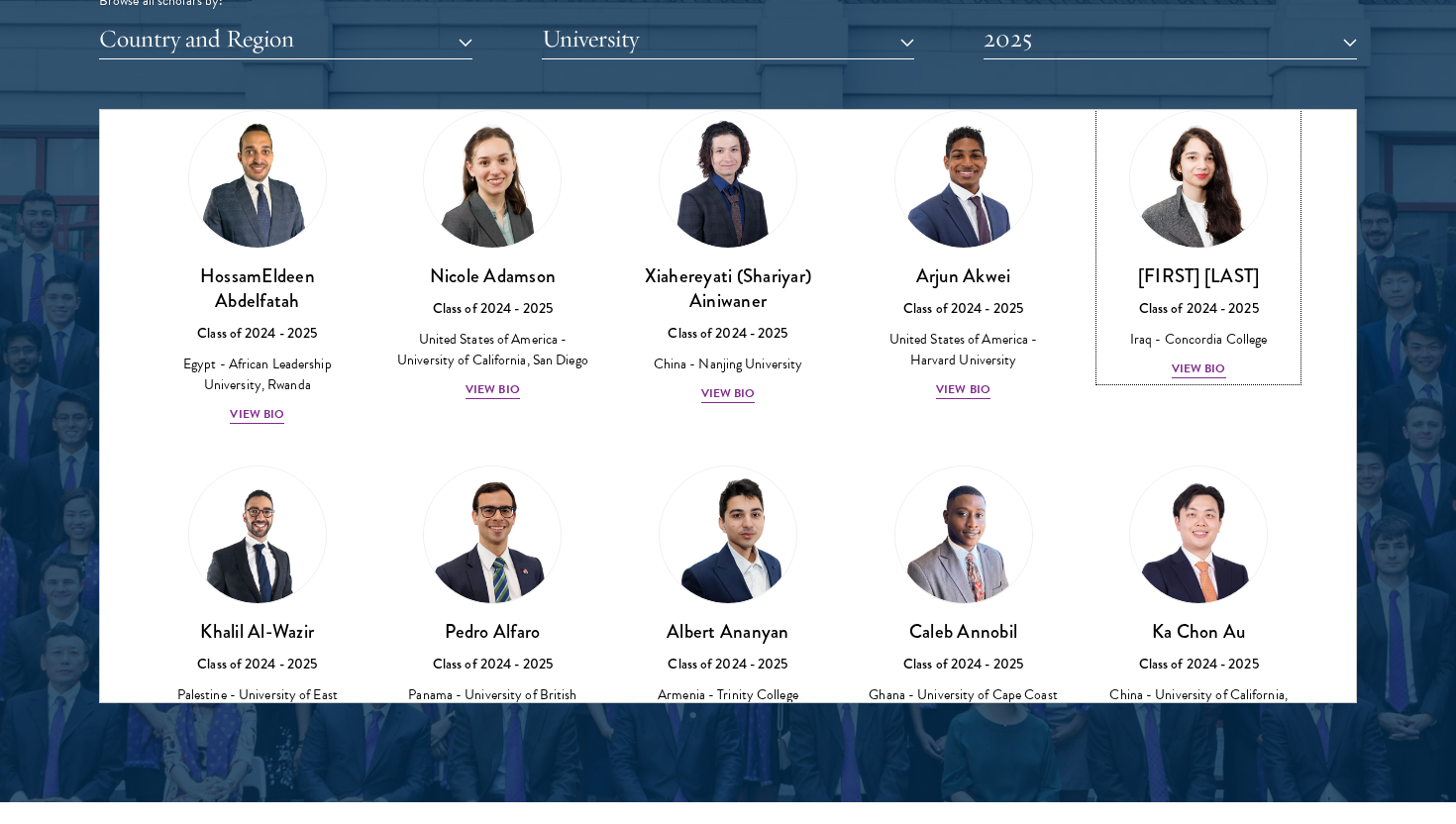 scroll, scrollTop: 0, scrollLeft: 0, axis: both 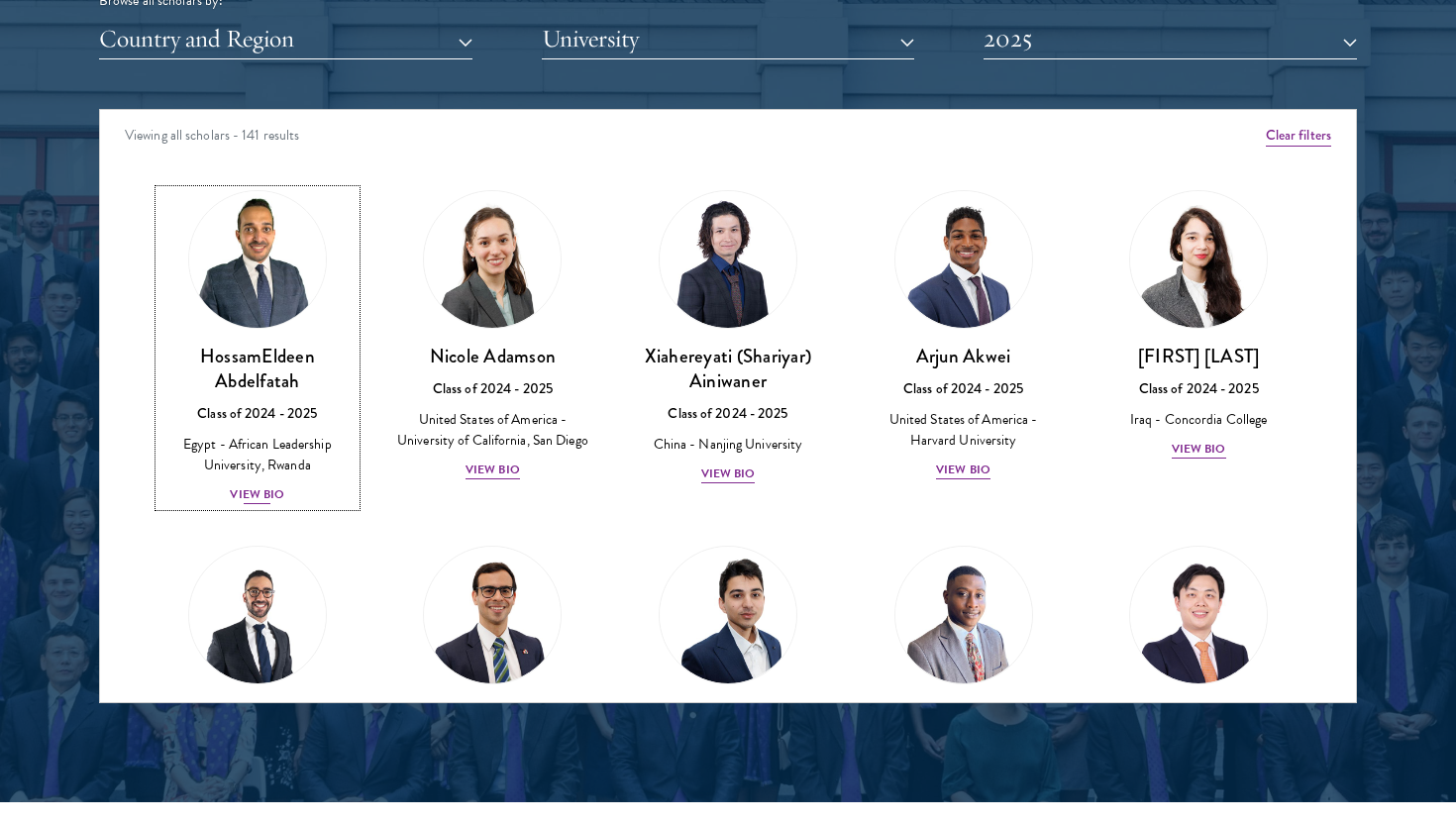 click at bounding box center [258, 259] 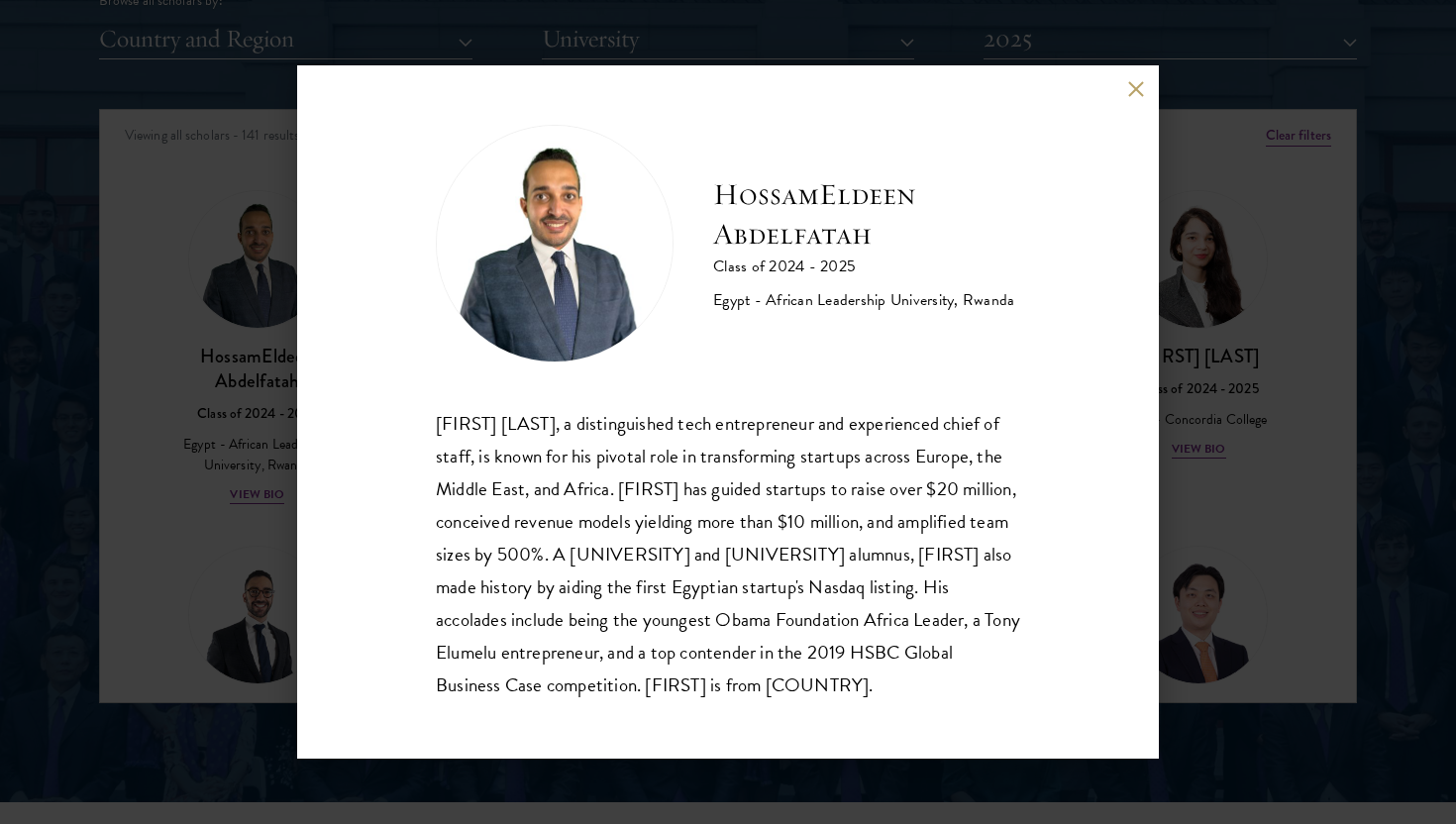 click at bounding box center (1135, 88) 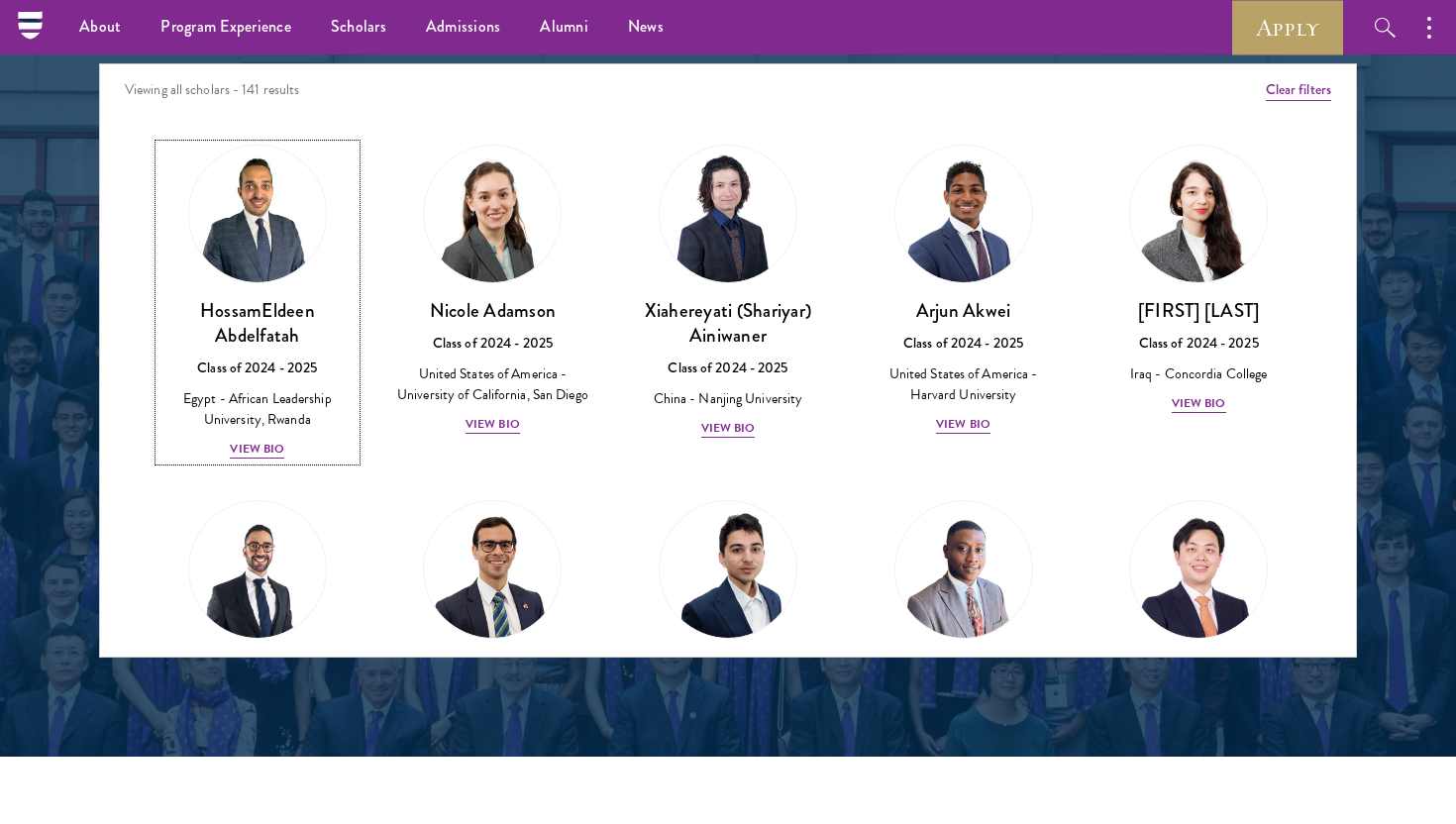 scroll, scrollTop: 2555, scrollLeft: 0, axis: vertical 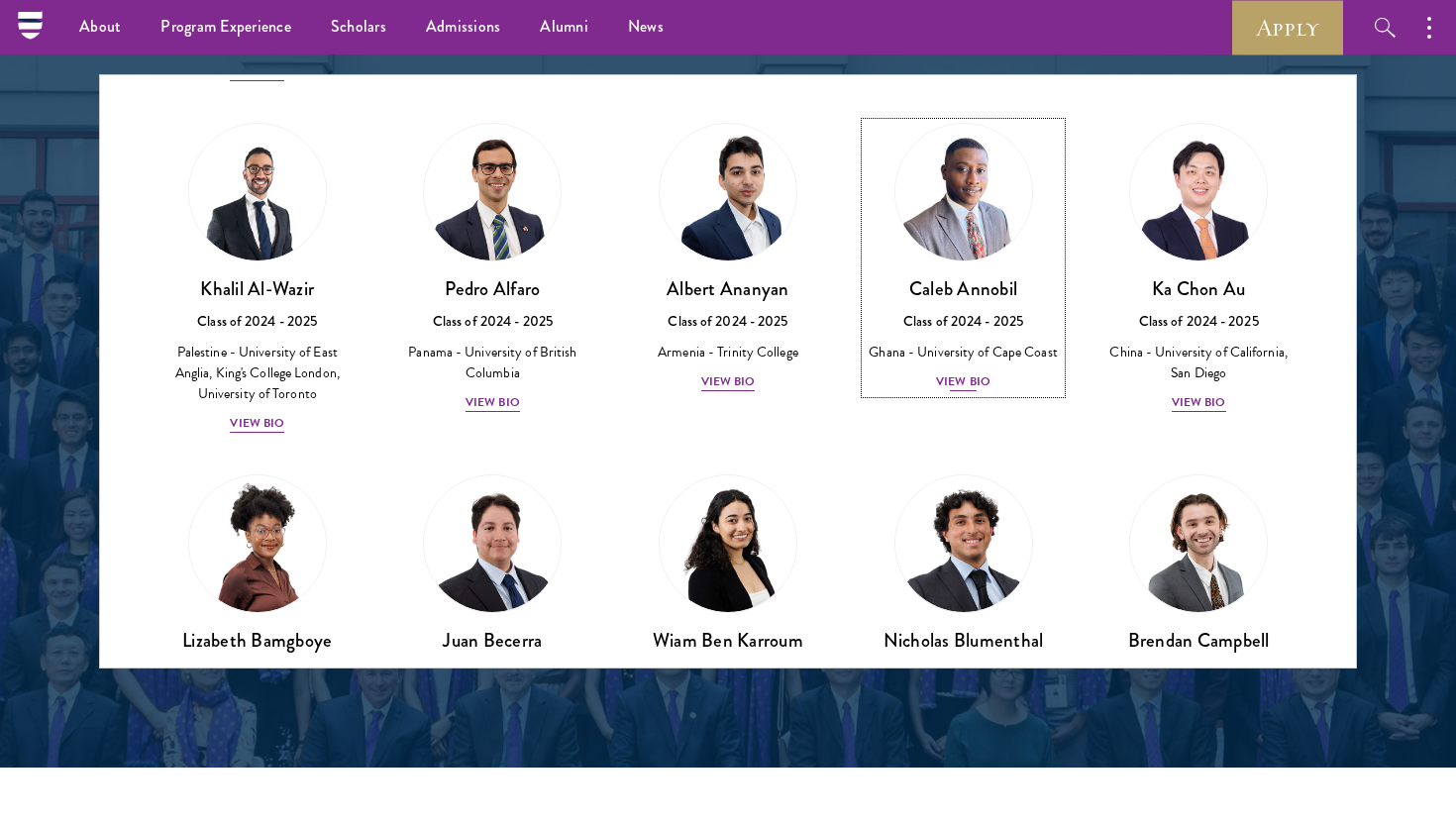 click at bounding box center (964, 192) 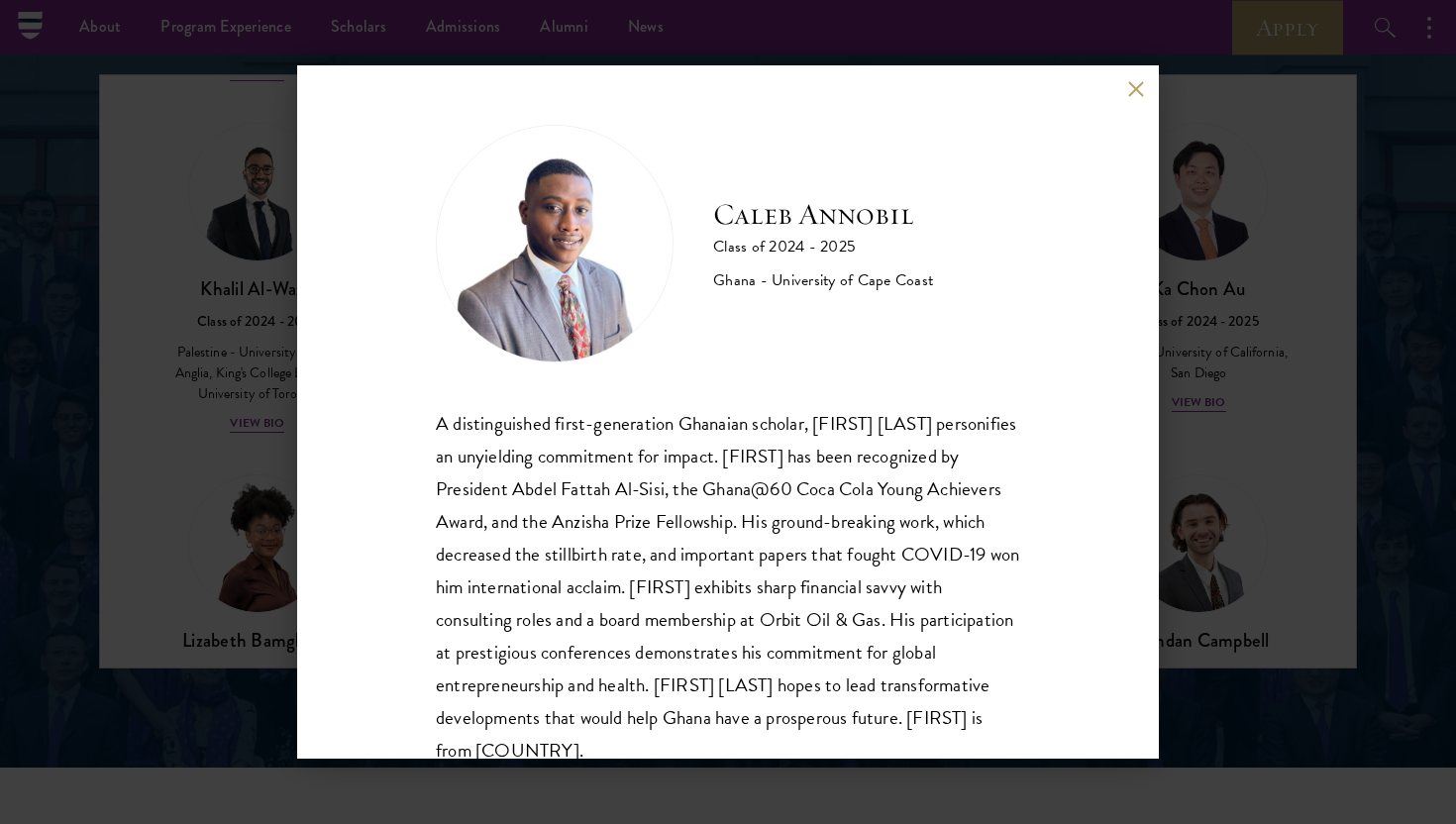 scroll, scrollTop: 67, scrollLeft: 0, axis: vertical 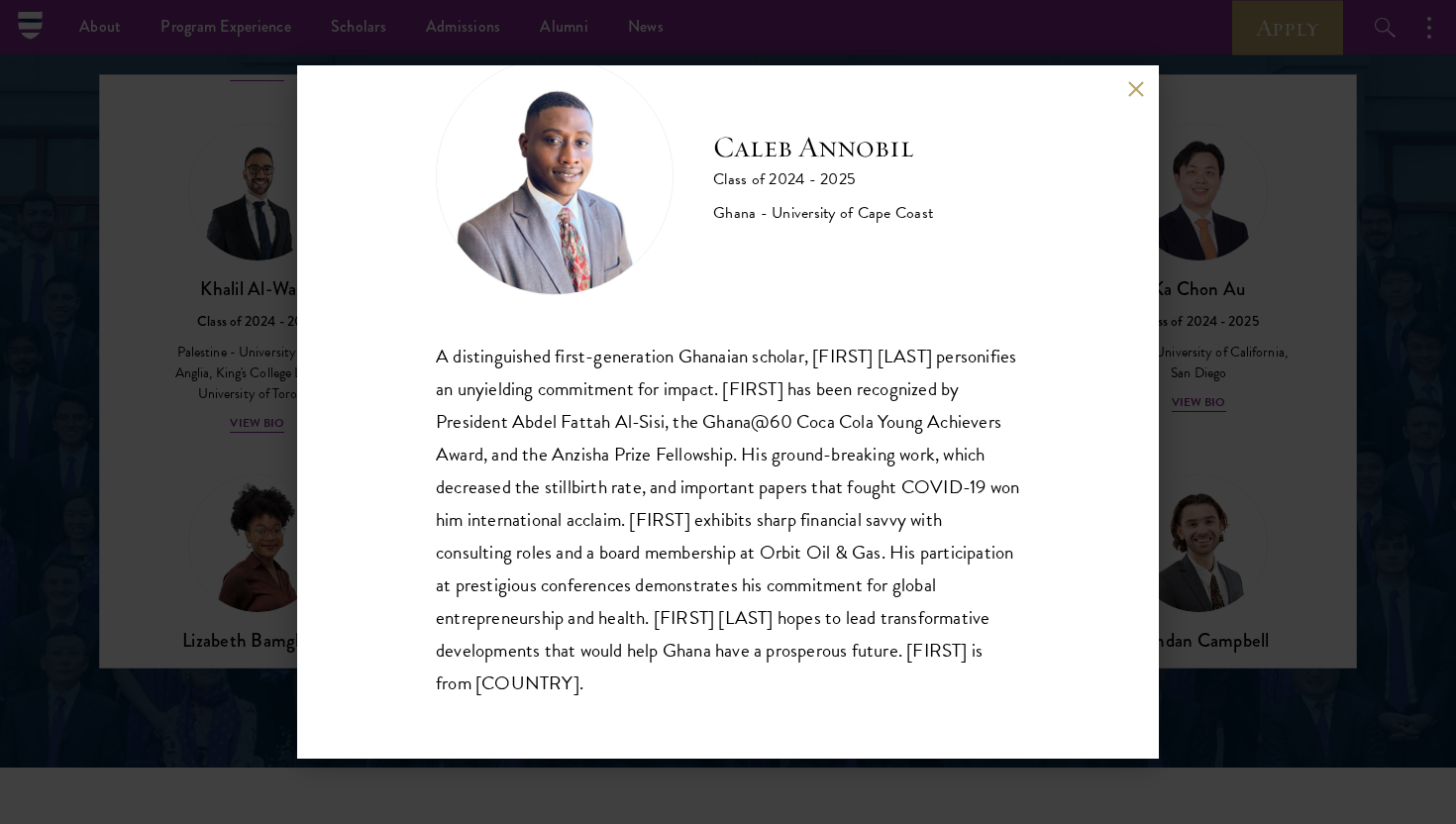click on "Caleb Annobil
Class of 2024 - 2025
Ghana - University of Cape Coast
A distinguished first-generation Ghanaian scholar, Caleb Annobil personifies an unyielding commitment for impact. Caleb has been recognized by President Abdel Fattah Al-Sisi, the Ghana@60 Coca Cola Young Achievers Award, and the Anzisha Prize Fellowship. His ground-breaking work, which decreased the stillbirth rate, and important papers that fought COVID-19 won him international acclaim. Caleb exhibits sharp financial savvy with consulting roles and a board membership at Orbit Oil & Gas. His participation at prestigious conferences demonstrates his commitment for global entrepreneurship and health. Caleb Annobil hopes to lead transformative developments that would help Ghana have a prosperous future. Caleb is from Ghana." at bounding box center (728, 412) 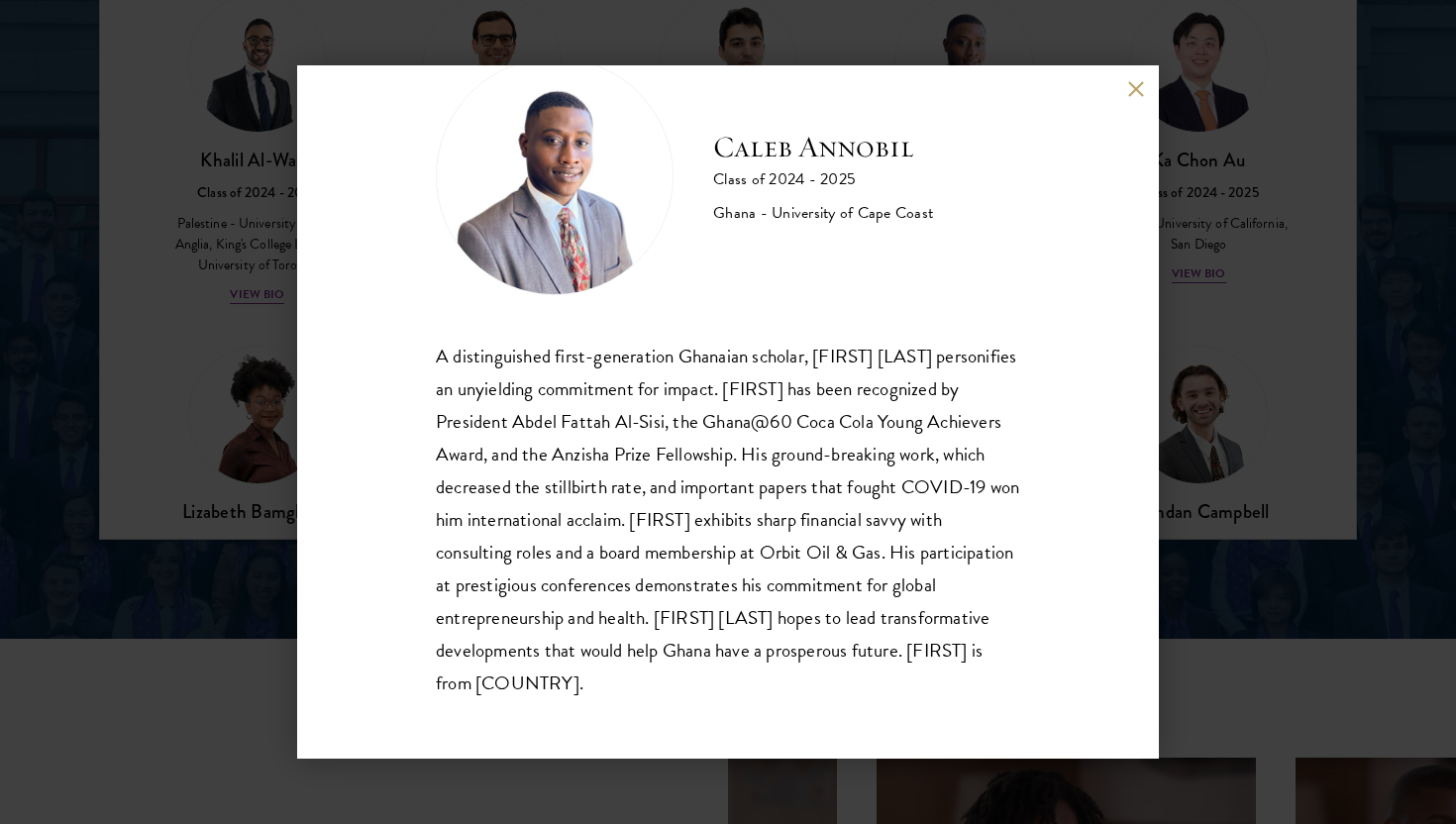scroll, scrollTop: 2707, scrollLeft: 0, axis: vertical 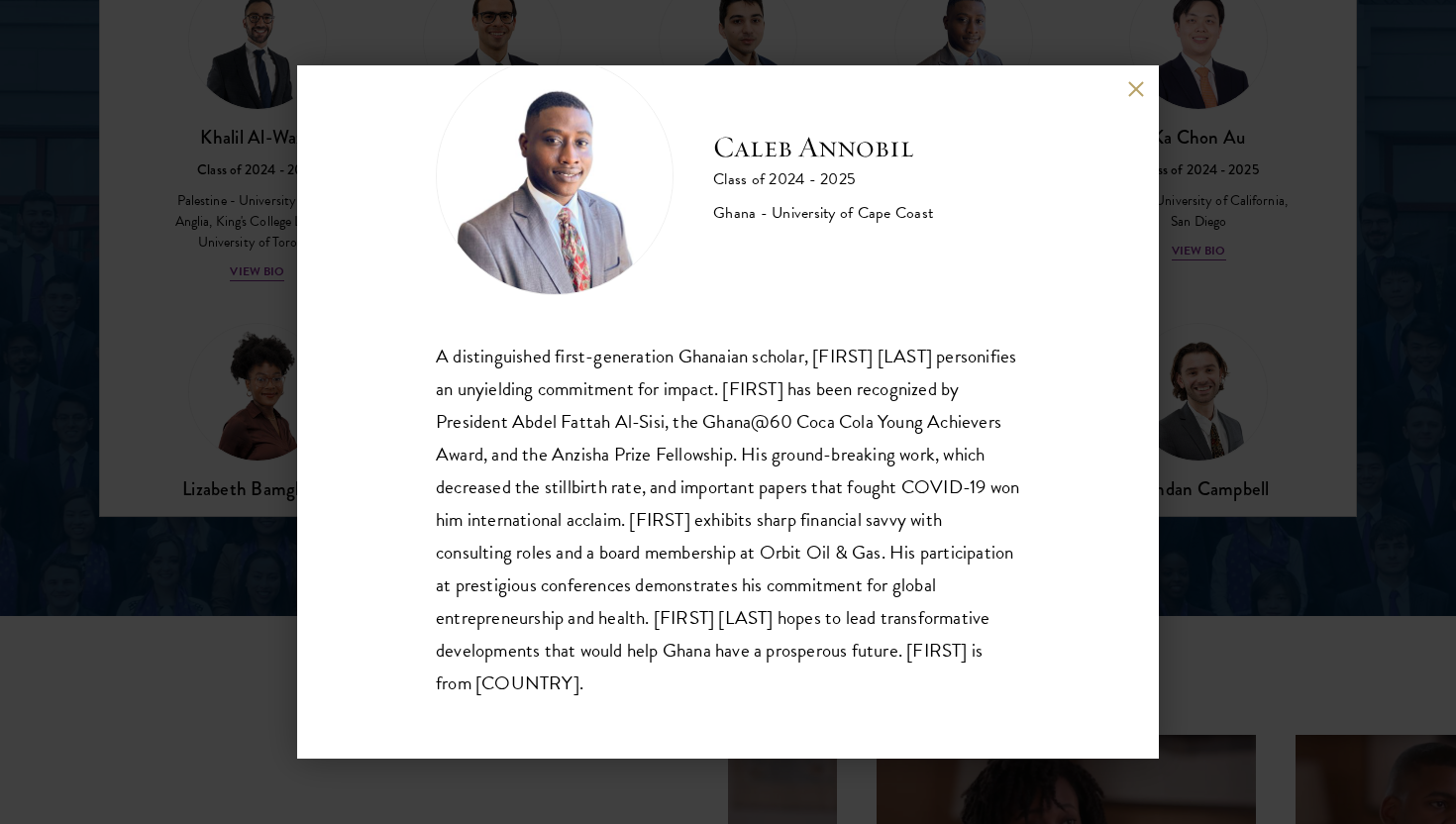 click on "Caleb Annobil
Class of 2024 - 2025
Ghana - University of Cape Coast
A distinguished first-generation Ghanaian scholar, Caleb Annobil personifies an unyielding commitment for impact. Caleb has been recognized by President Abdel Fattah Al-Sisi, the Ghana@60 Coca Cola Young Achievers Award, and the Anzisha Prize Fellowship. His ground-breaking work, which decreased the stillbirth rate, and important papers that fought COVID-19 won him international acclaim. Caleb exhibits sharp financial savvy with consulting roles and a board membership at Orbit Oil & Gas. His participation at prestigious conferences demonstrates his commitment for global entrepreneurship and health. Caleb Annobil hopes to lead transformative developments that would help Ghana have a prosperous future. Caleb is from Ghana." at bounding box center [728, 412] 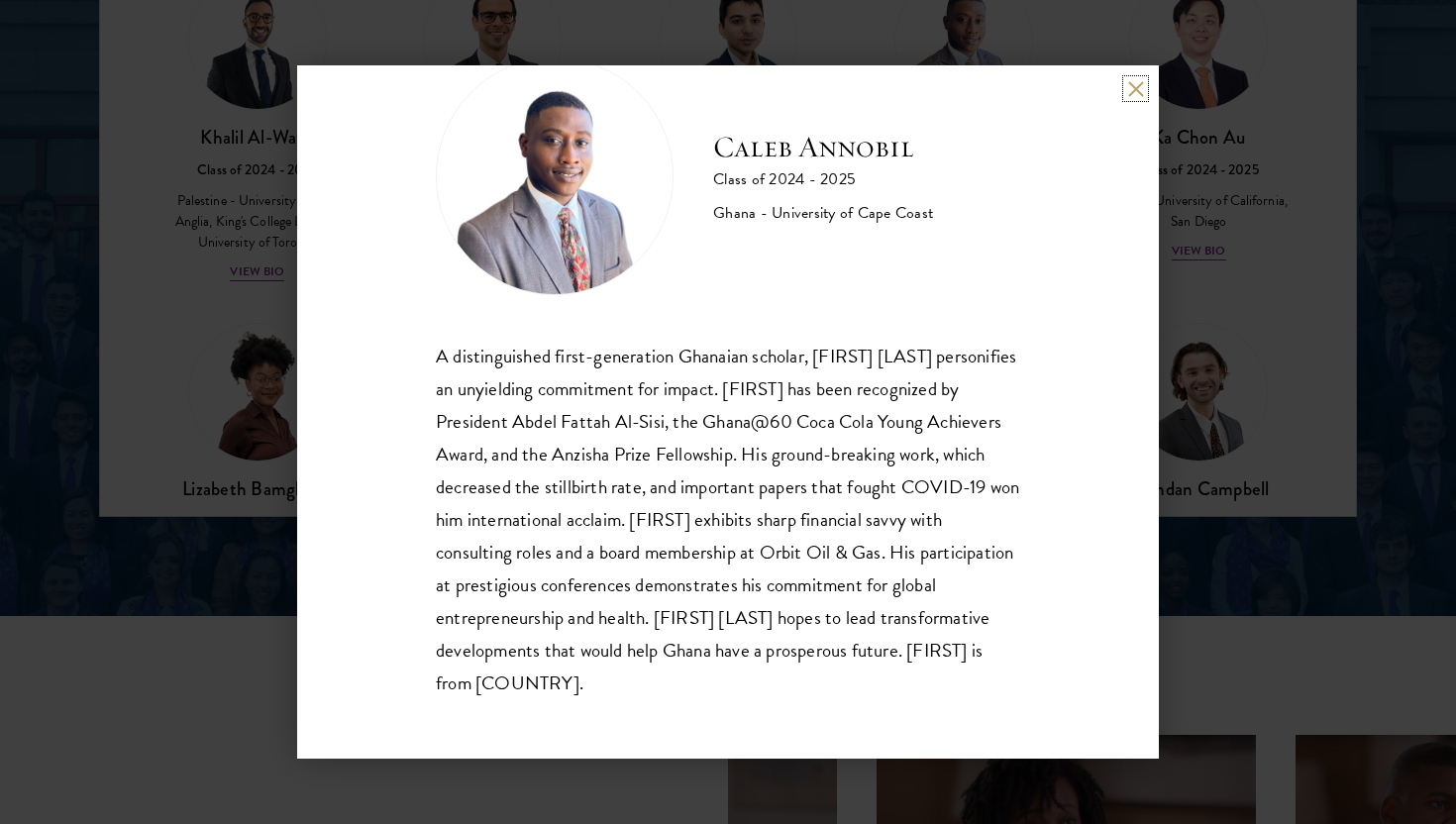 click at bounding box center (1135, 88) 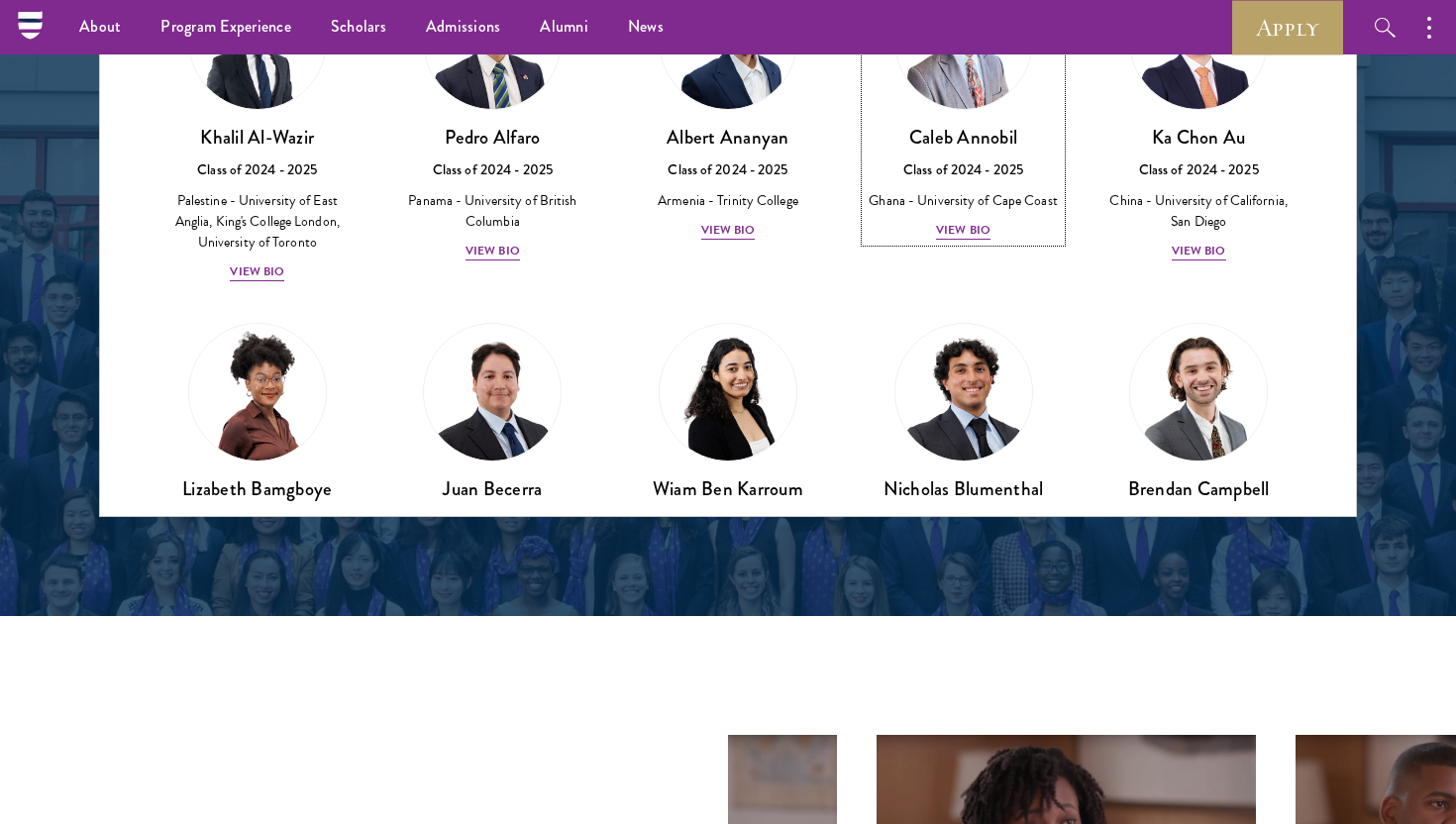 scroll, scrollTop: 2678, scrollLeft: 0, axis: vertical 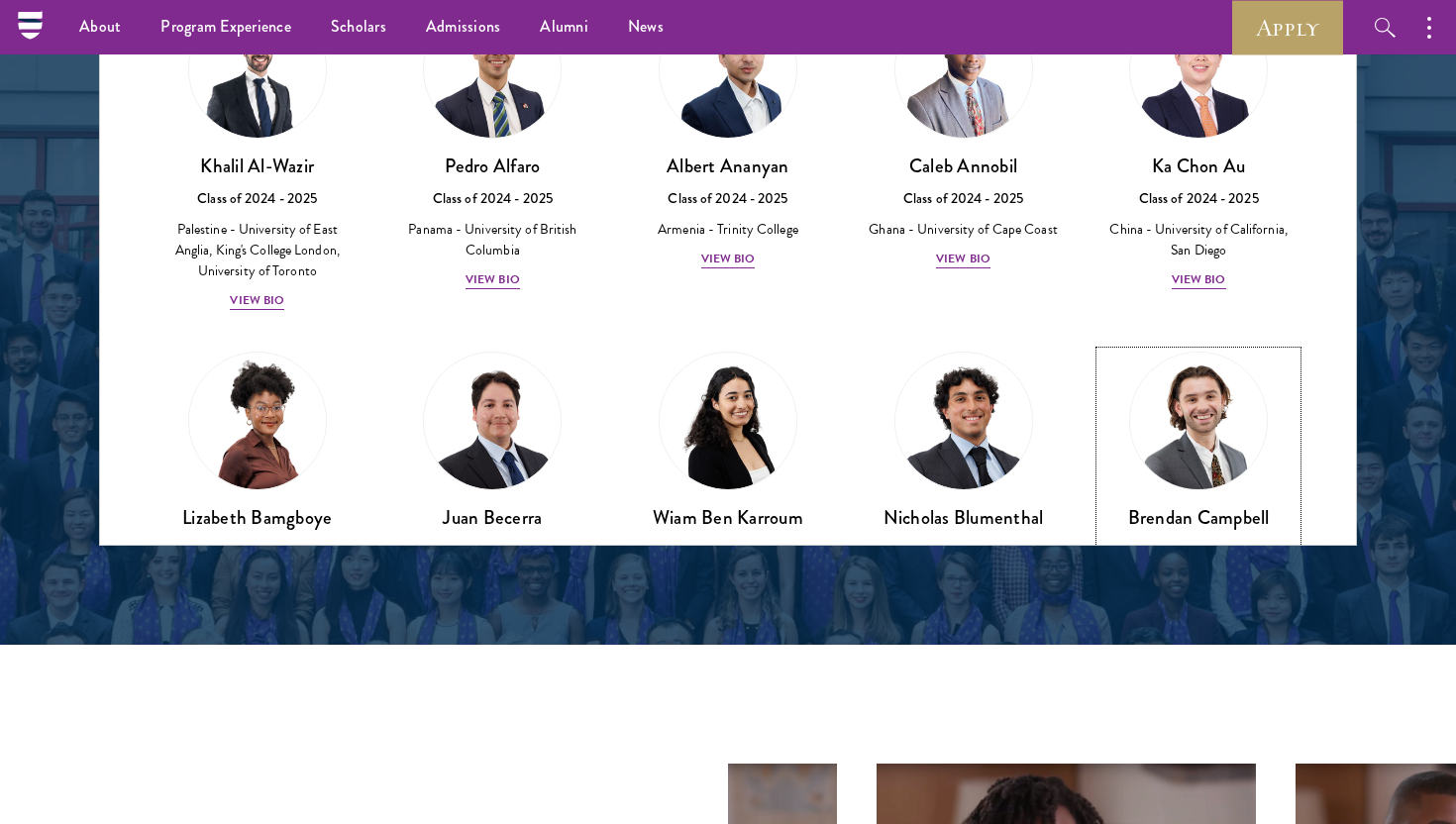 click at bounding box center [1198, 421] 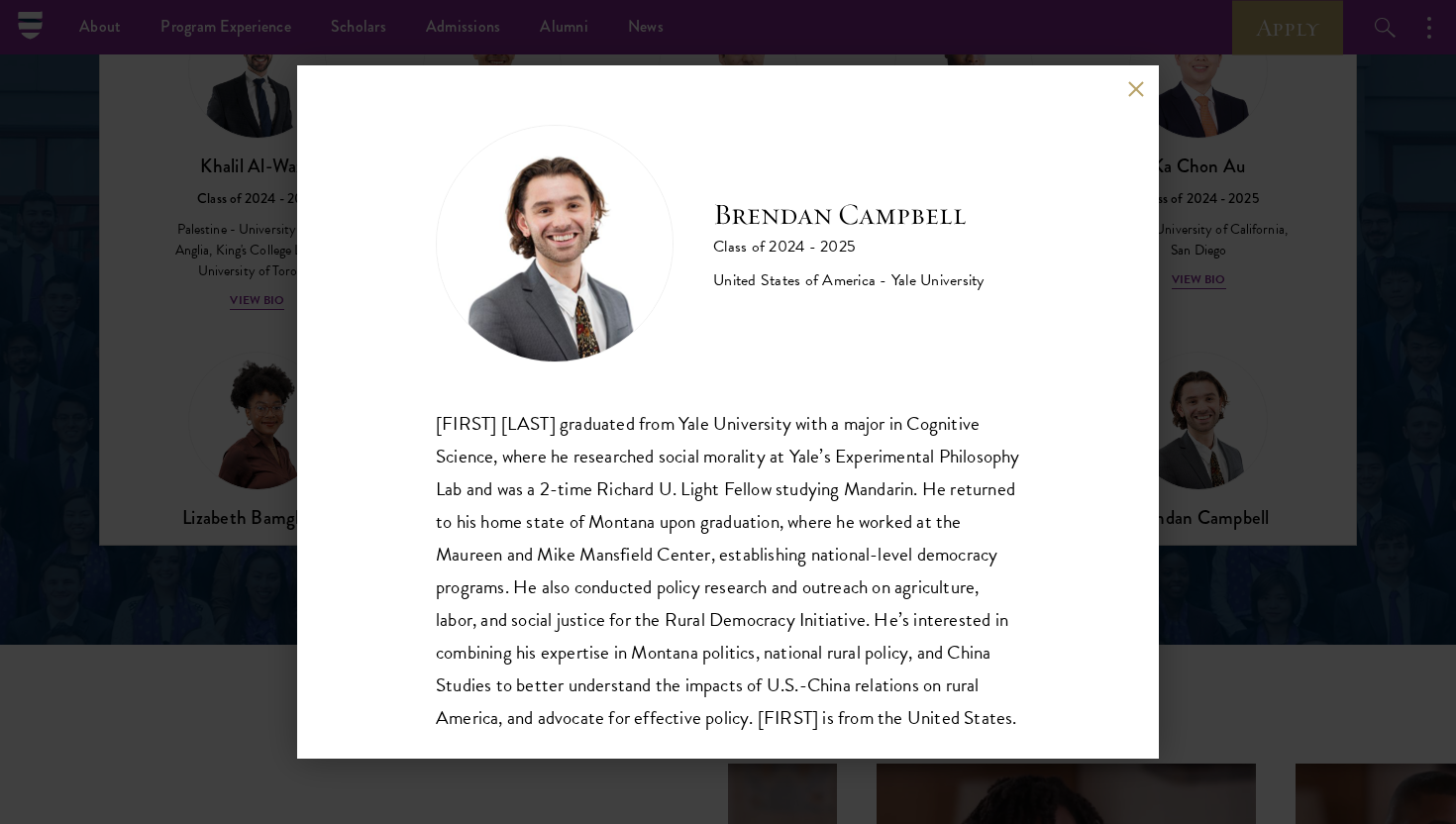 click on "Brendan Campbell
Class of 2024 - 2025
United States of America - Yale University
Brendan Campbell graduated from Yale University with a major in Cognitive Science, where he researched social morality at Yale’s Experimental Philosophy Lab and was a 2-time Richard U. Light Fellow studying Mandarin. He returned to his home state of Montana upon graduation, where he worked at the Maureen and Mike Mansfield Center, establishing national-level democracy programs. He also conducted policy research and outreach on agriculture, labor, and social justice for the Rural Democracy Initiative. He’s interested in combining his expertise in Montana politics, national rural policy, and China Studies to better understand the impacts of U.S.-China relations on rural America, and advocate for effective policy. Brendan is from the United States." at bounding box center [728, 412] 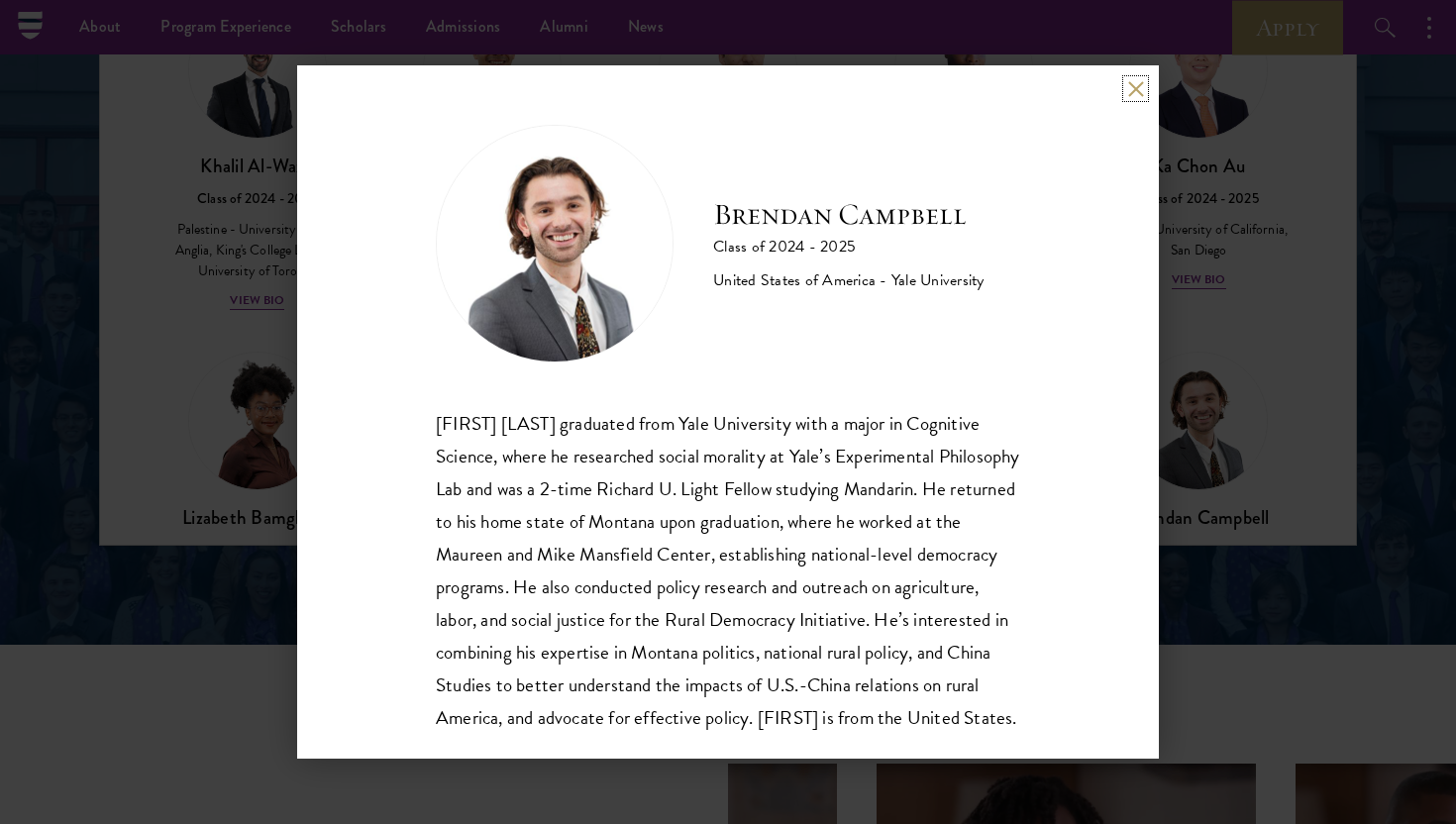 click at bounding box center (1135, 88) 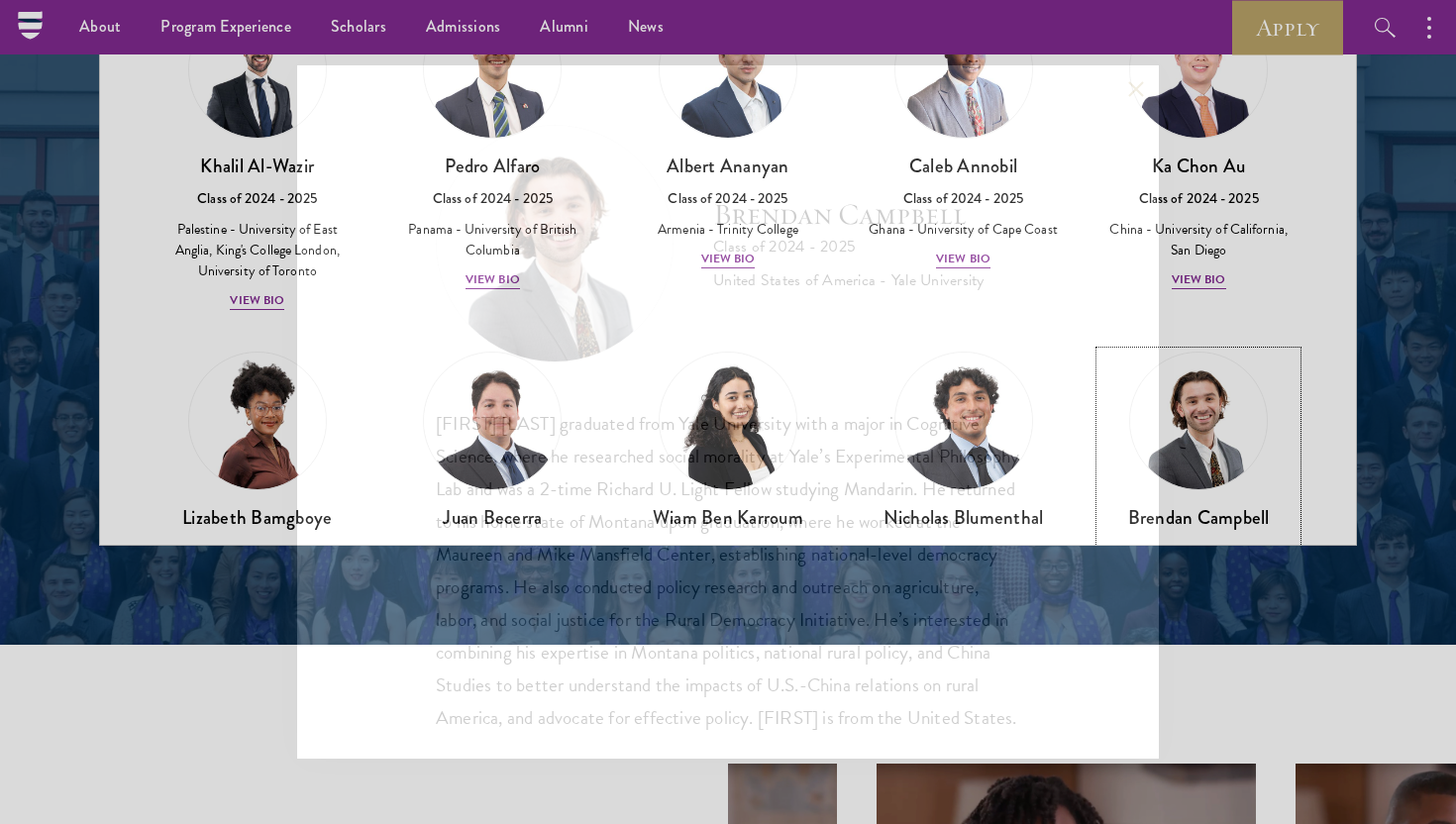 scroll, scrollTop: 486, scrollLeft: 0, axis: vertical 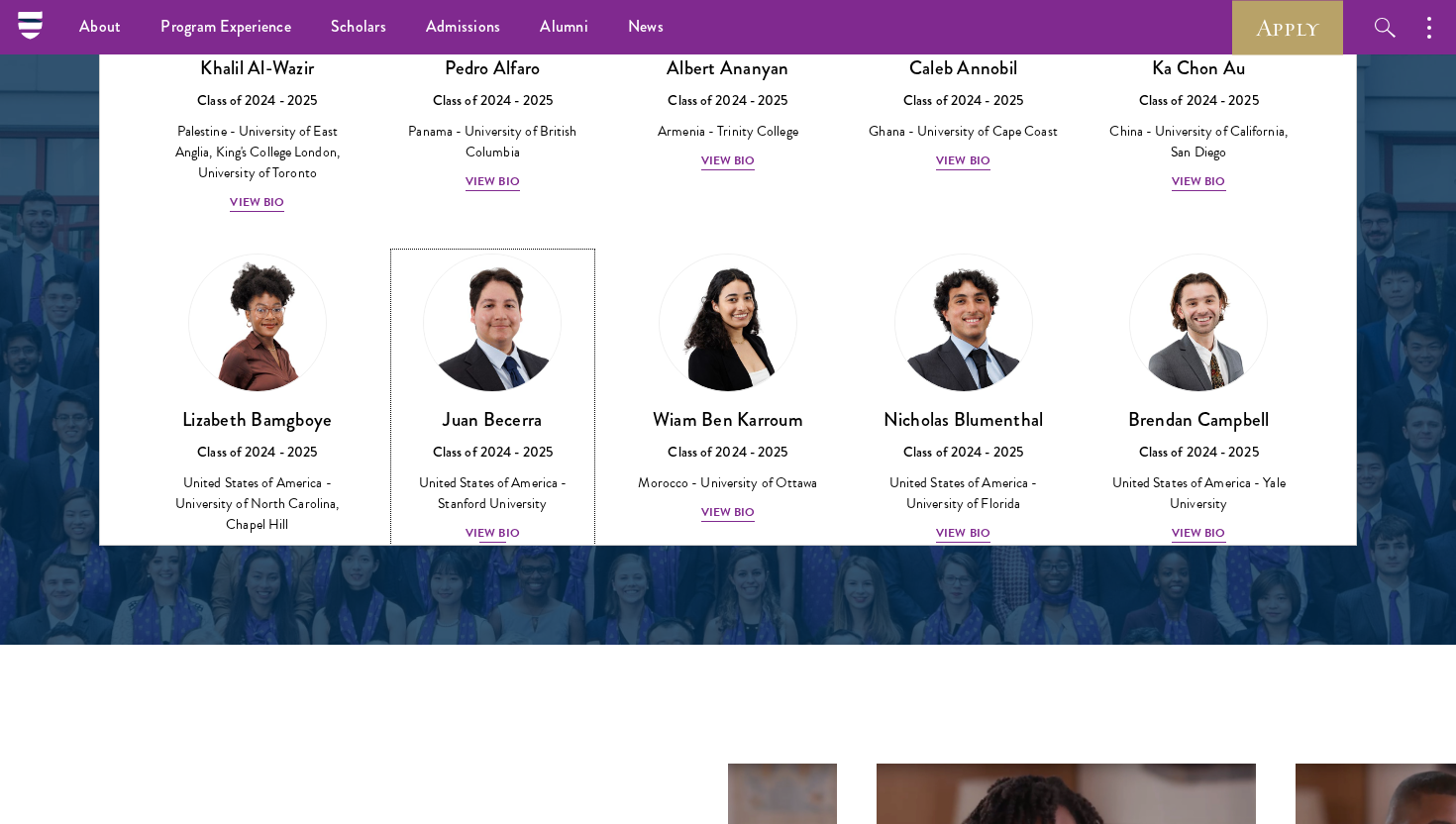 click at bounding box center (492, 323) 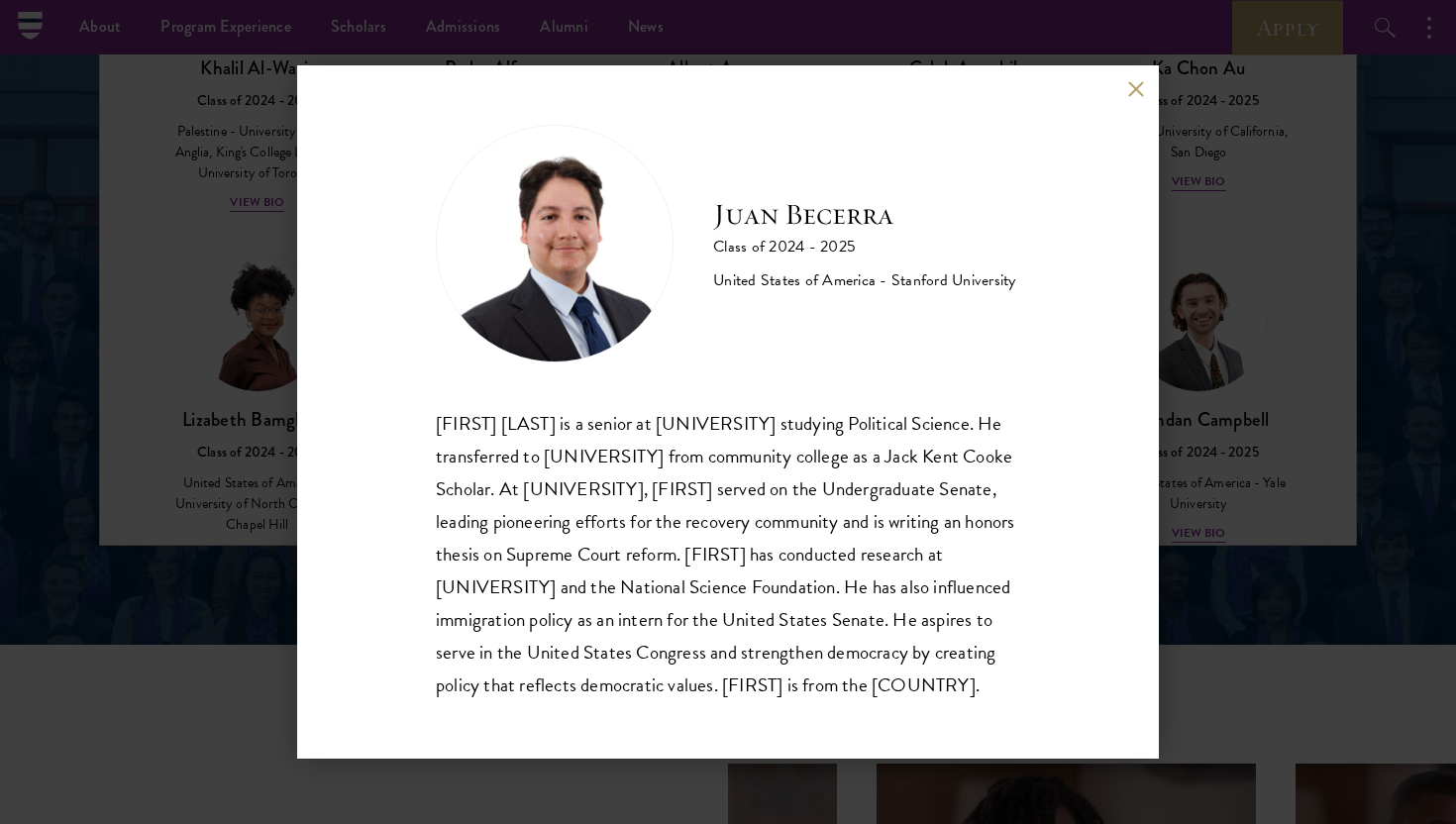 click on "Juan Becerra
Class of 2024 - 2025
United States of America - Stanford University
Juan Carlos (Kyle) Becerra is a senior at Stanford University studying Political Science. He transferred to Stanford from community college as a Jack Kent Cooke Scholar. At Stanford, Kyle served on the Undergraduate Senate, leading pioneering efforts for the recovery community and is writing an honors thesis on Supreme Court reform. Kyle has conducted research at Northwestern University and the National Science Foundation. He has also influenced immigration policy as an intern for the United States Senate. He aspires to serve in the United States Congress and strengthen democracy by creating policy that reflects democratic values. Kyle is from the United States." at bounding box center (728, 412) 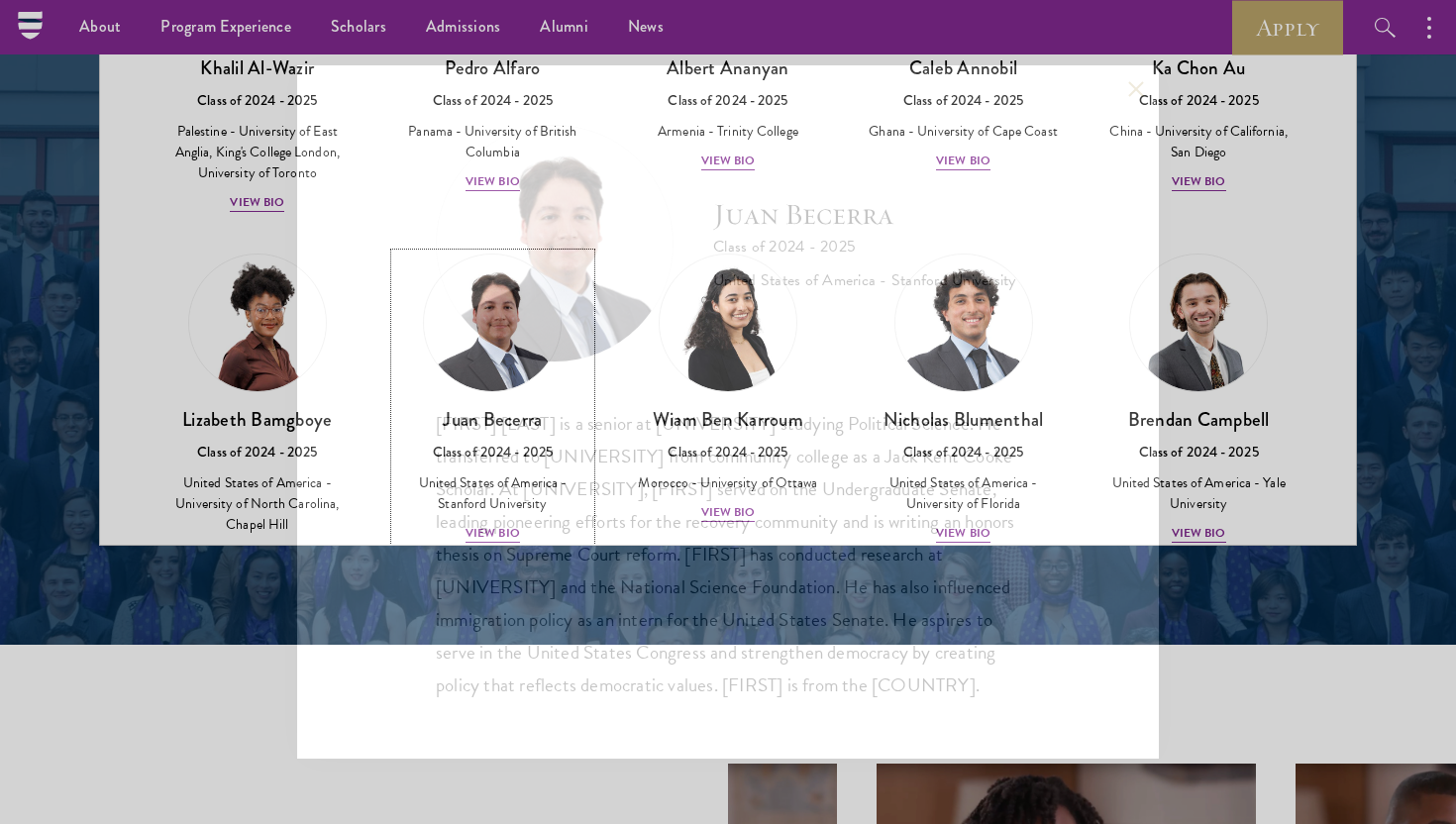 scroll, scrollTop: 2523, scrollLeft: 0, axis: vertical 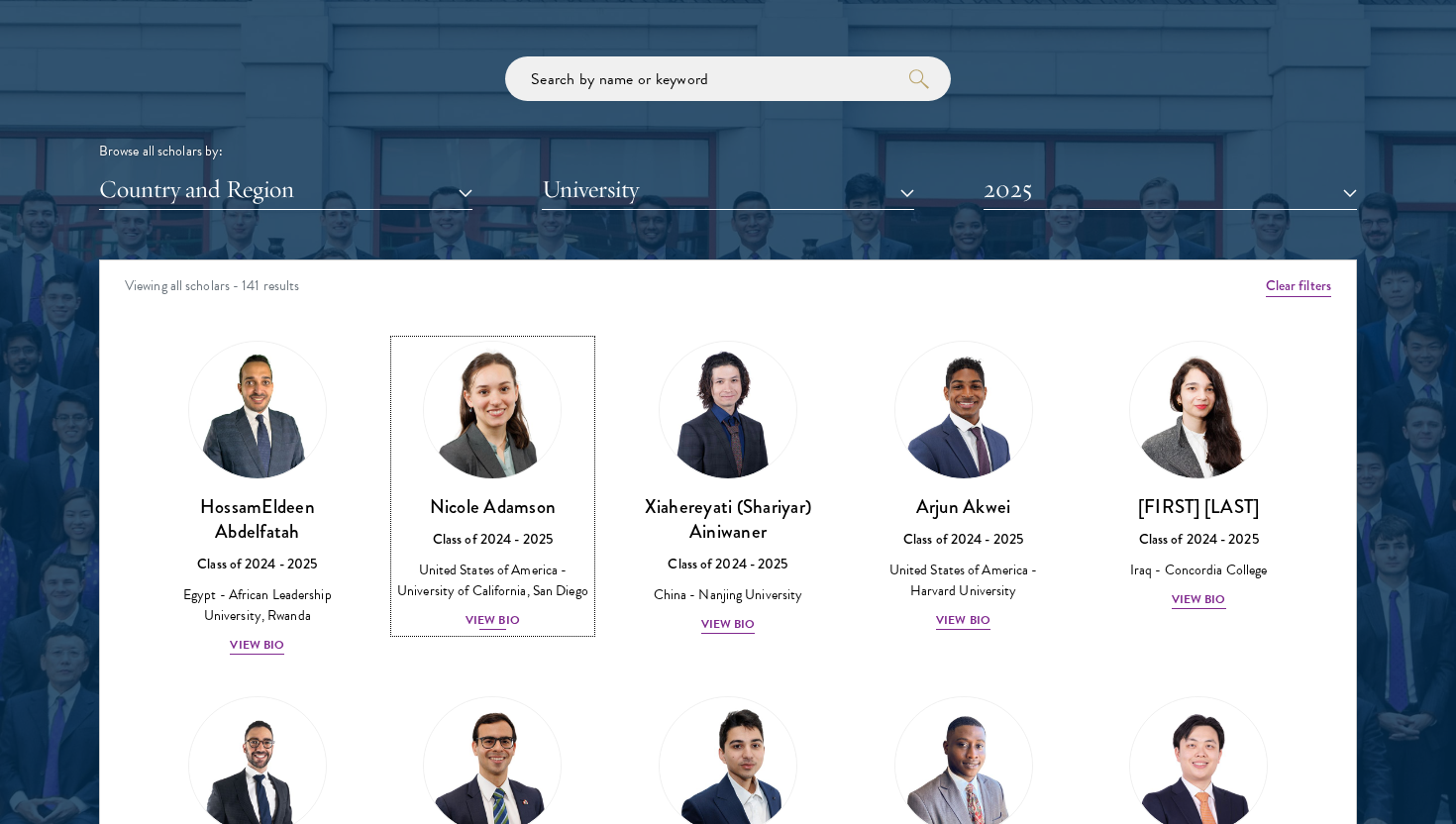 click at bounding box center (492, 410) 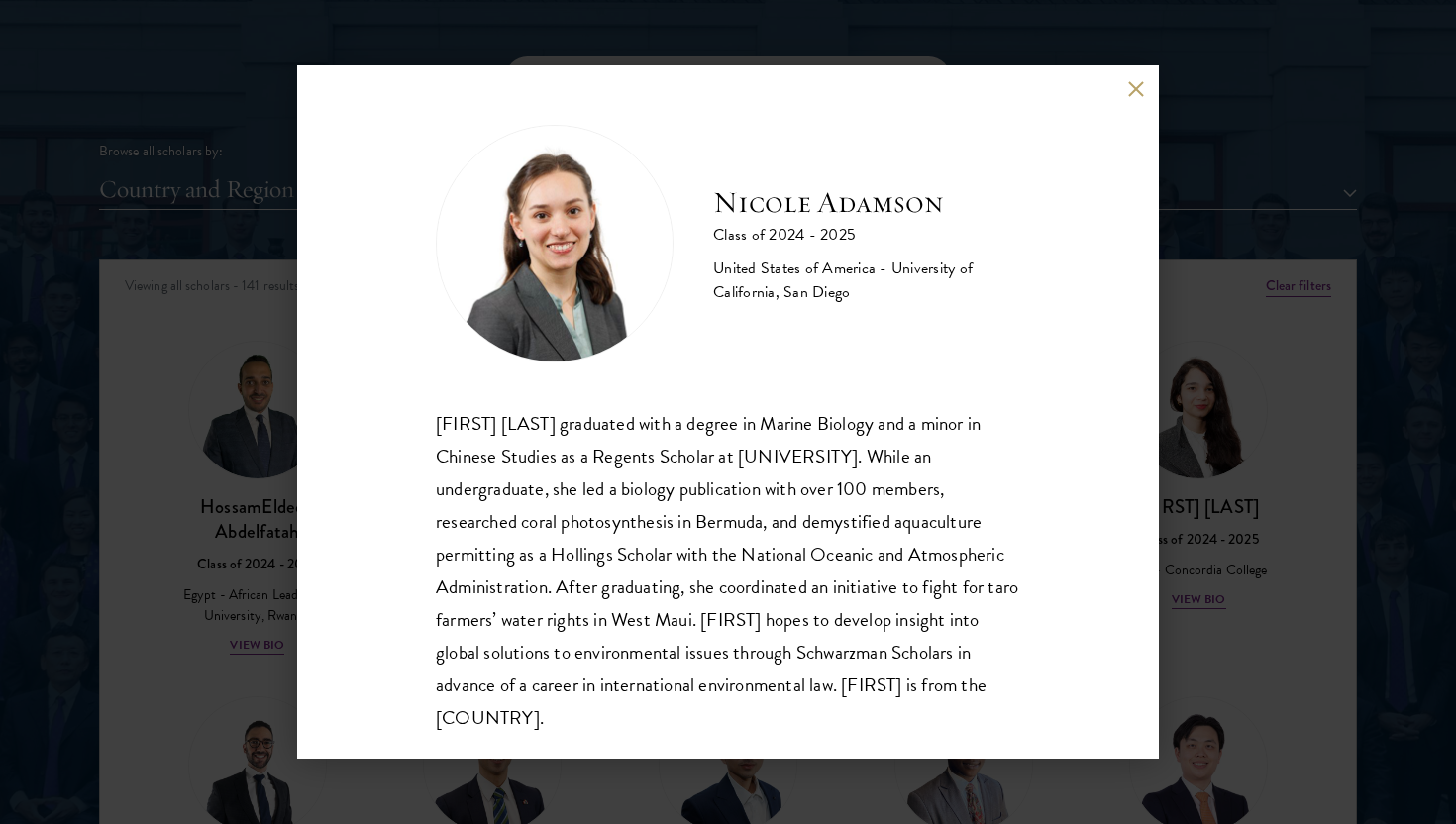 scroll, scrollTop: 35, scrollLeft: 0, axis: vertical 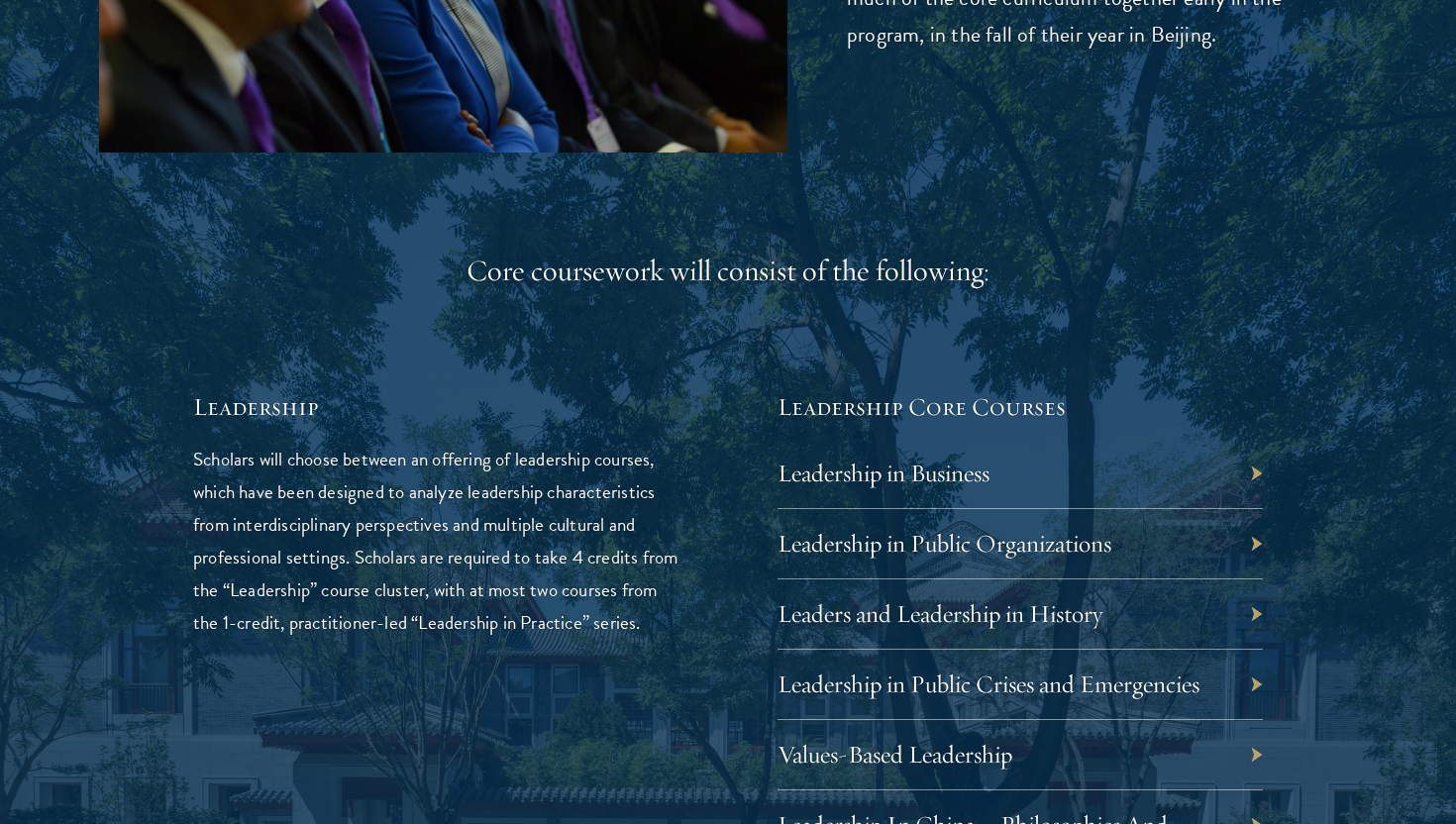 click on "Core coursework will consist of the following:" at bounding box center (728, 271) 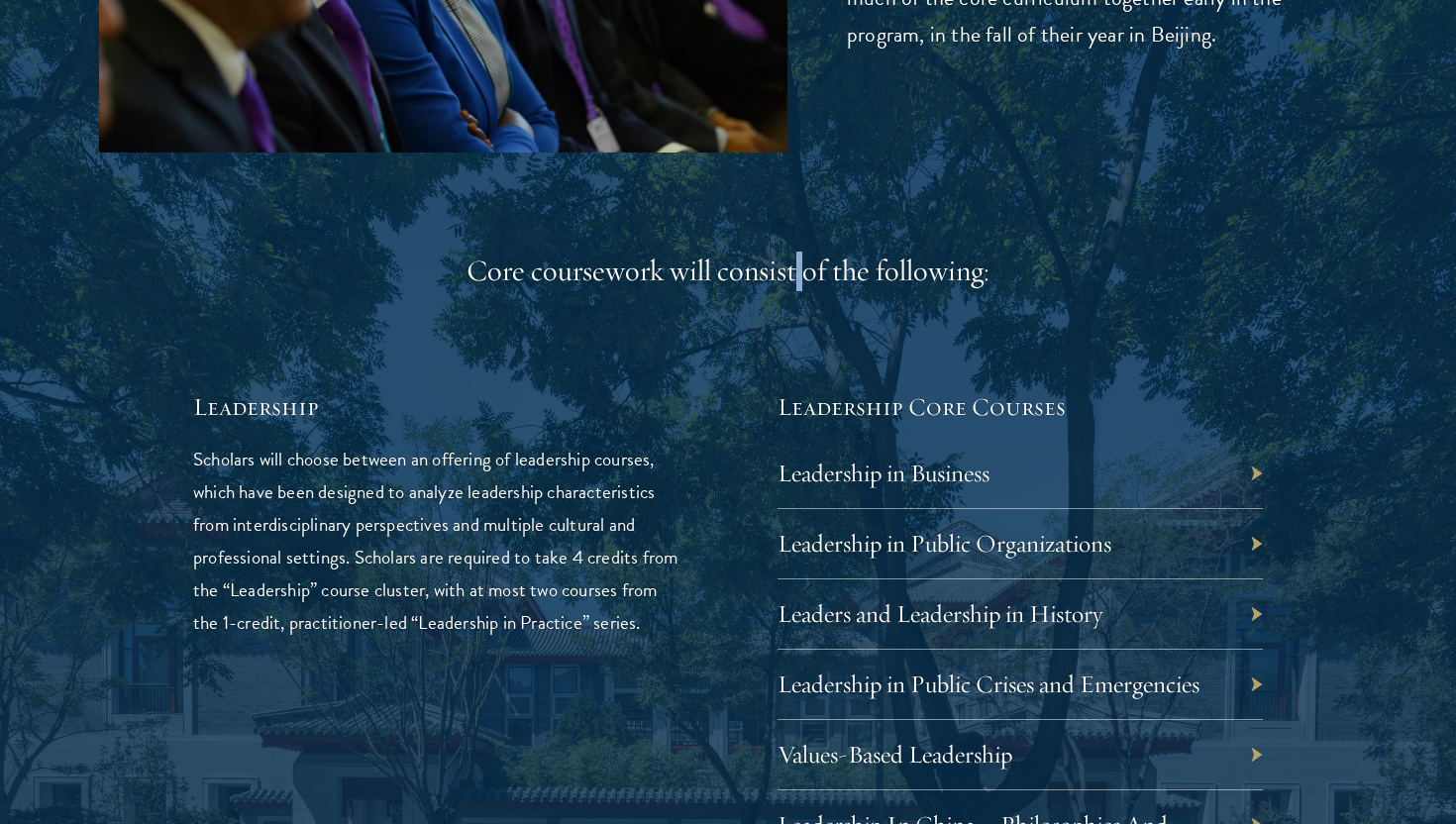 click on "Core coursework will consist of the following:" at bounding box center (728, 271) 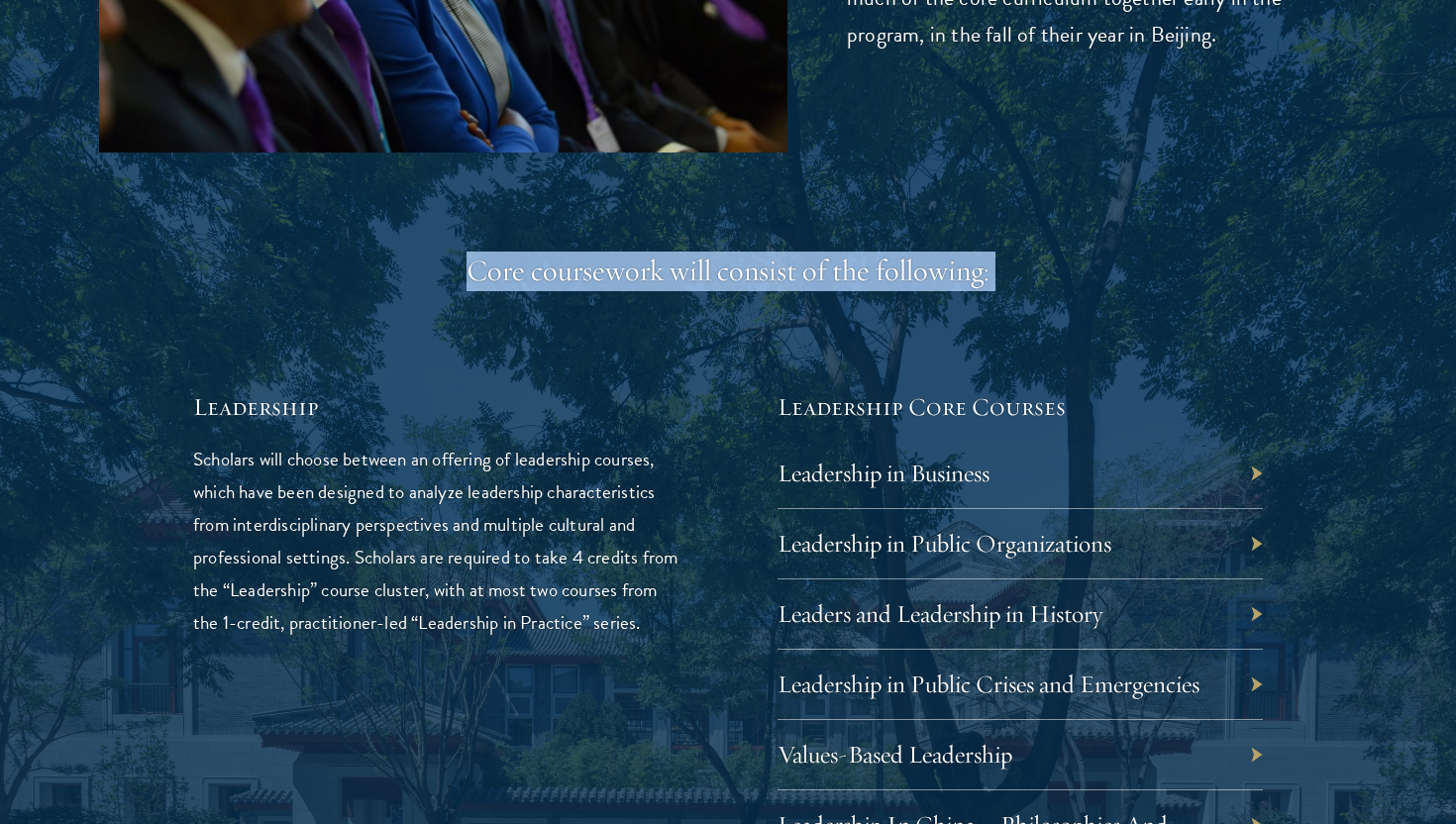 click on "Core coursework will consist of the following:" at bounding box center (728, 271) 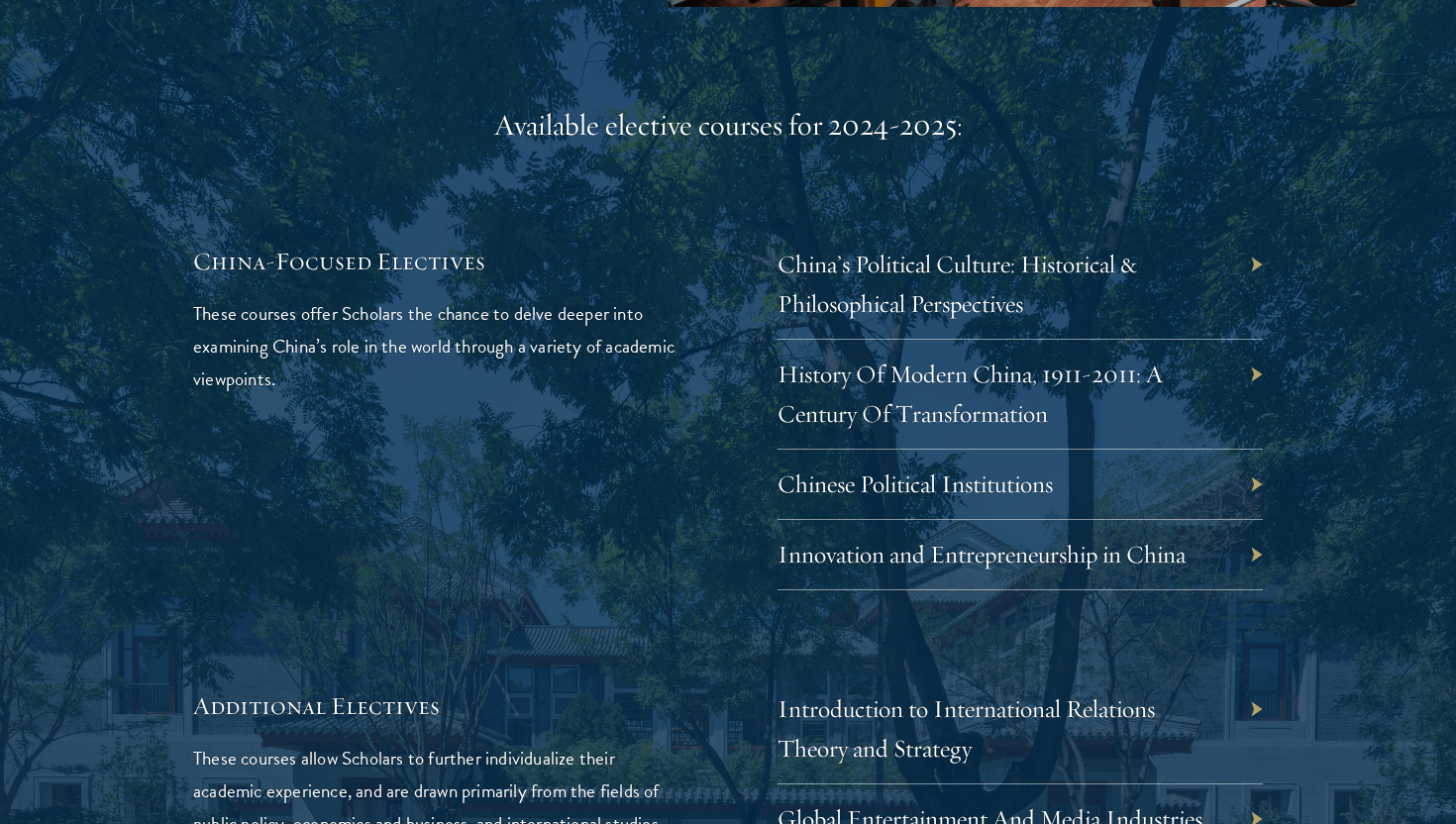 scroll, scrollTop: 5702, scrollLeft: 0, axis: vertical 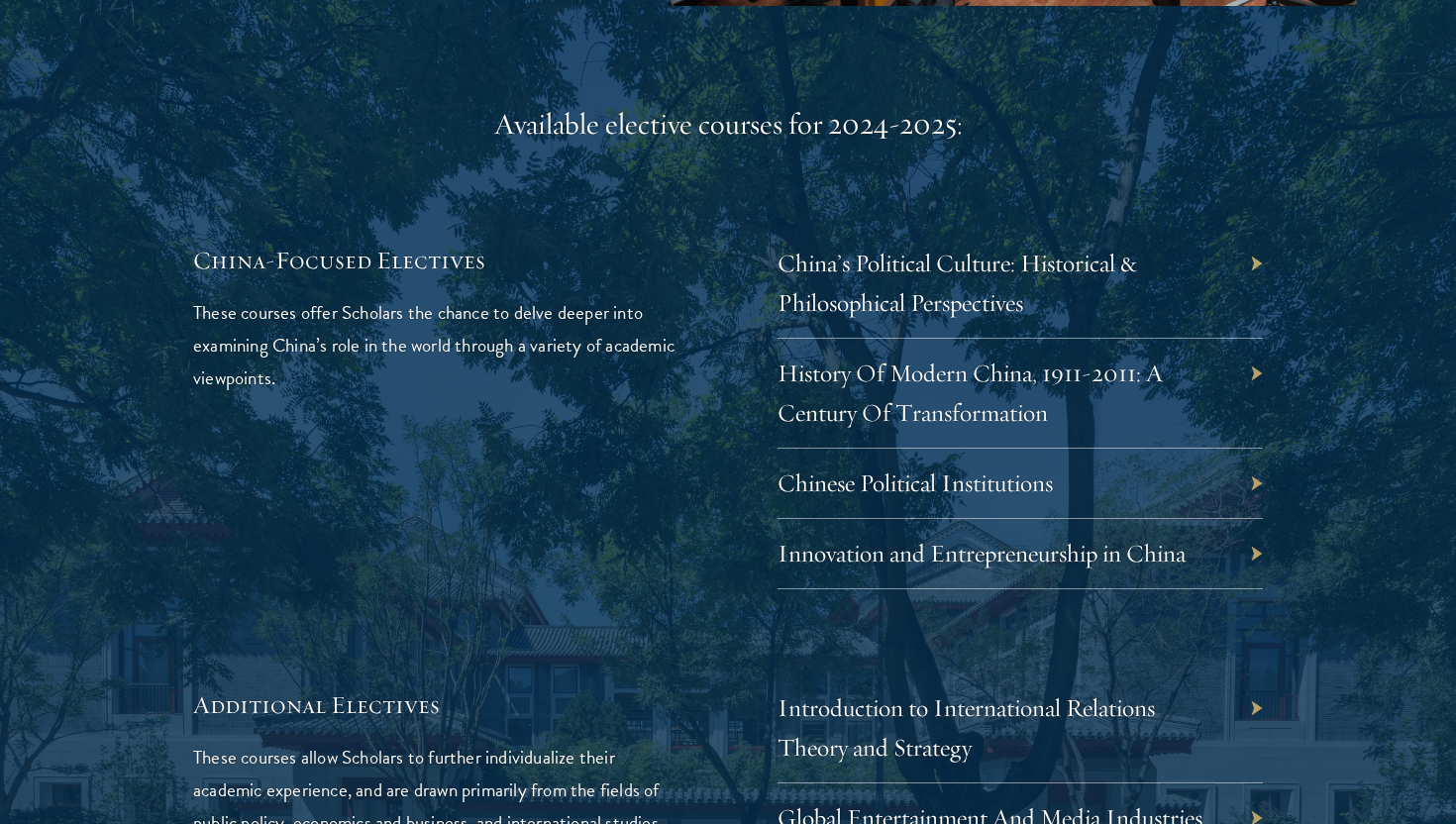 click on "China’s Political Culture: Historical & Philosophical Perspectives" at bounding box center (1020, 283) 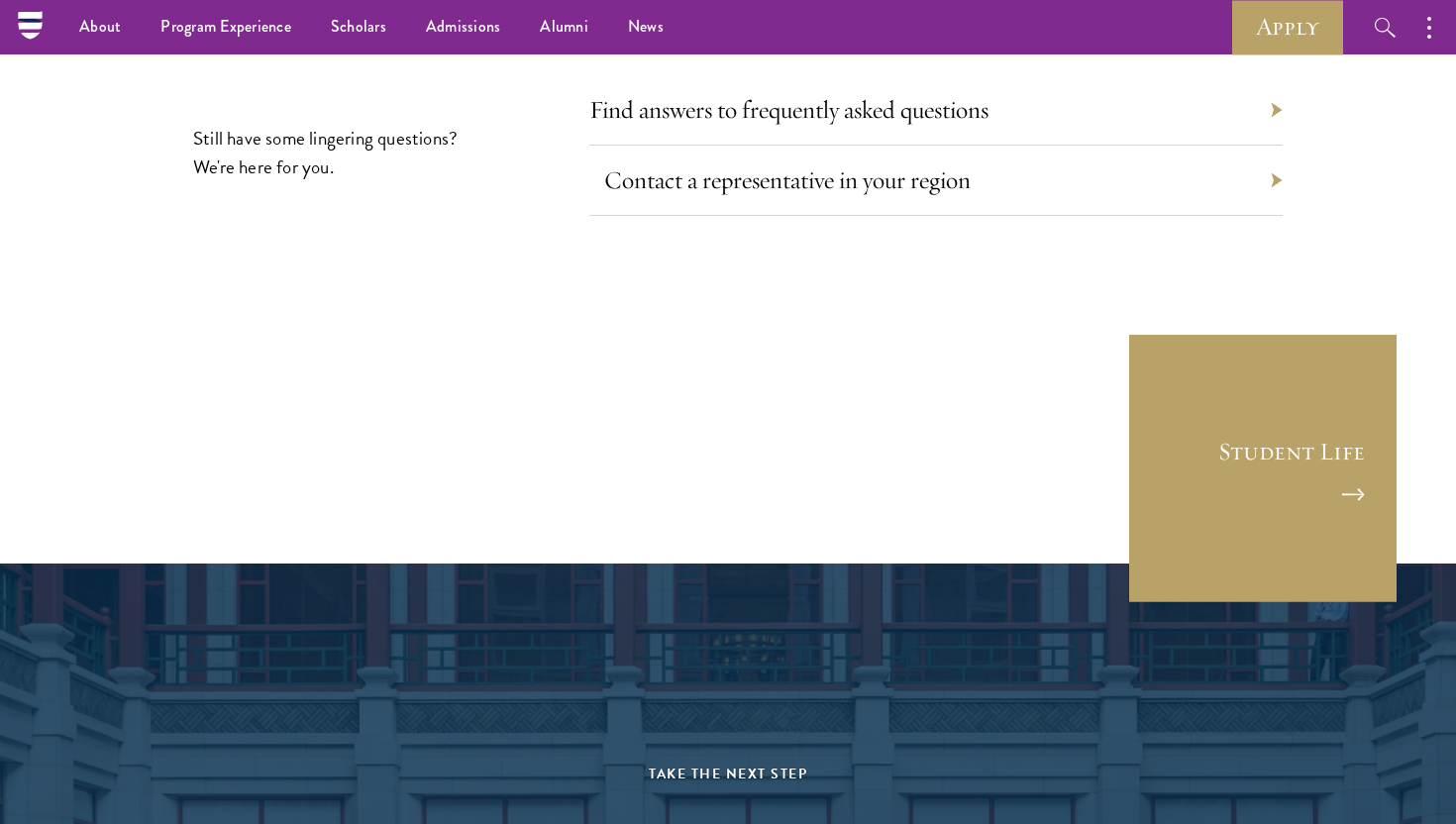 scroll, scrollTop: 11010, scrollLeft: 0, axis: vertical 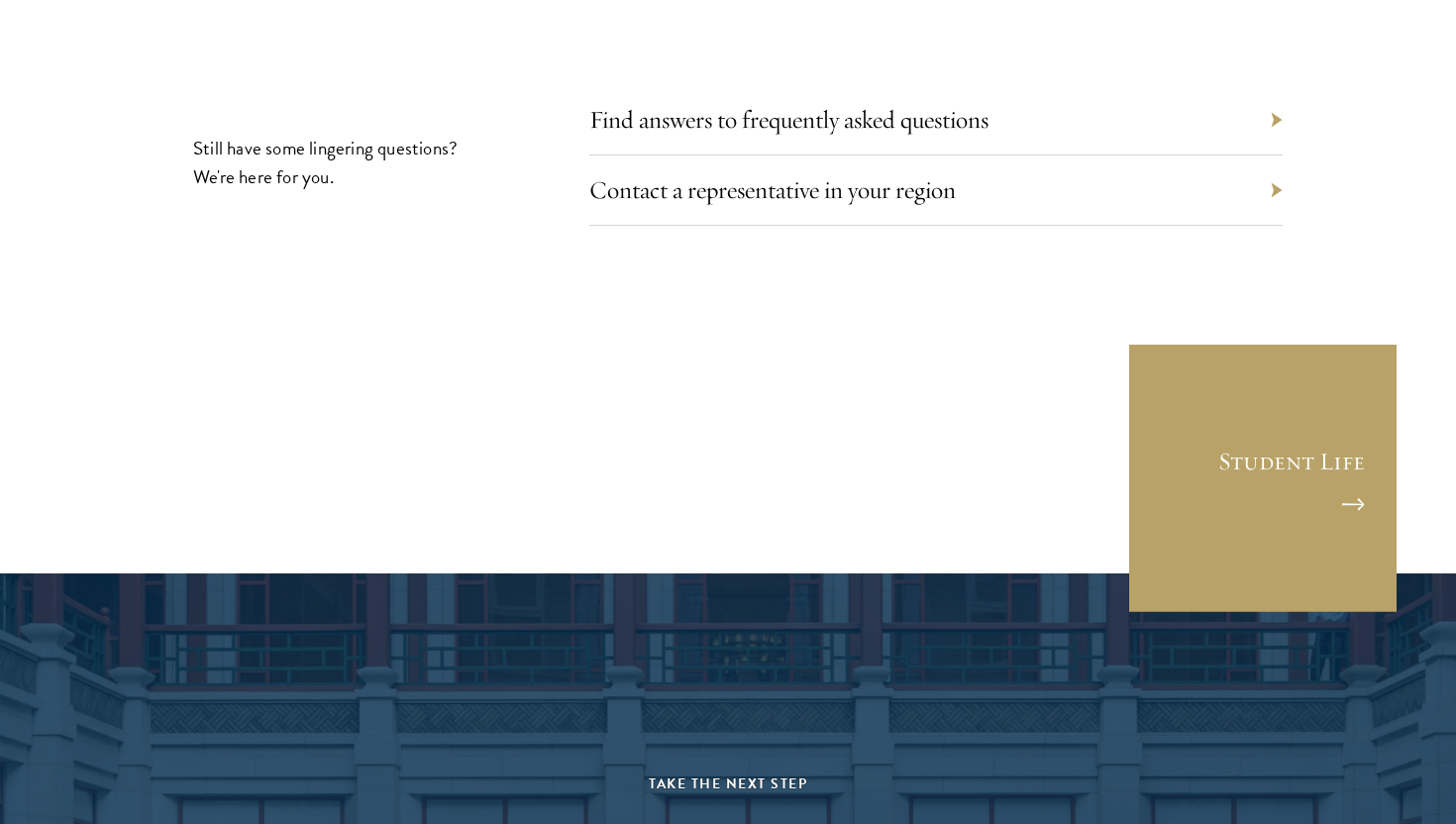 click on "Find answers to frequently asked questions" at bounding box center [936, 120] 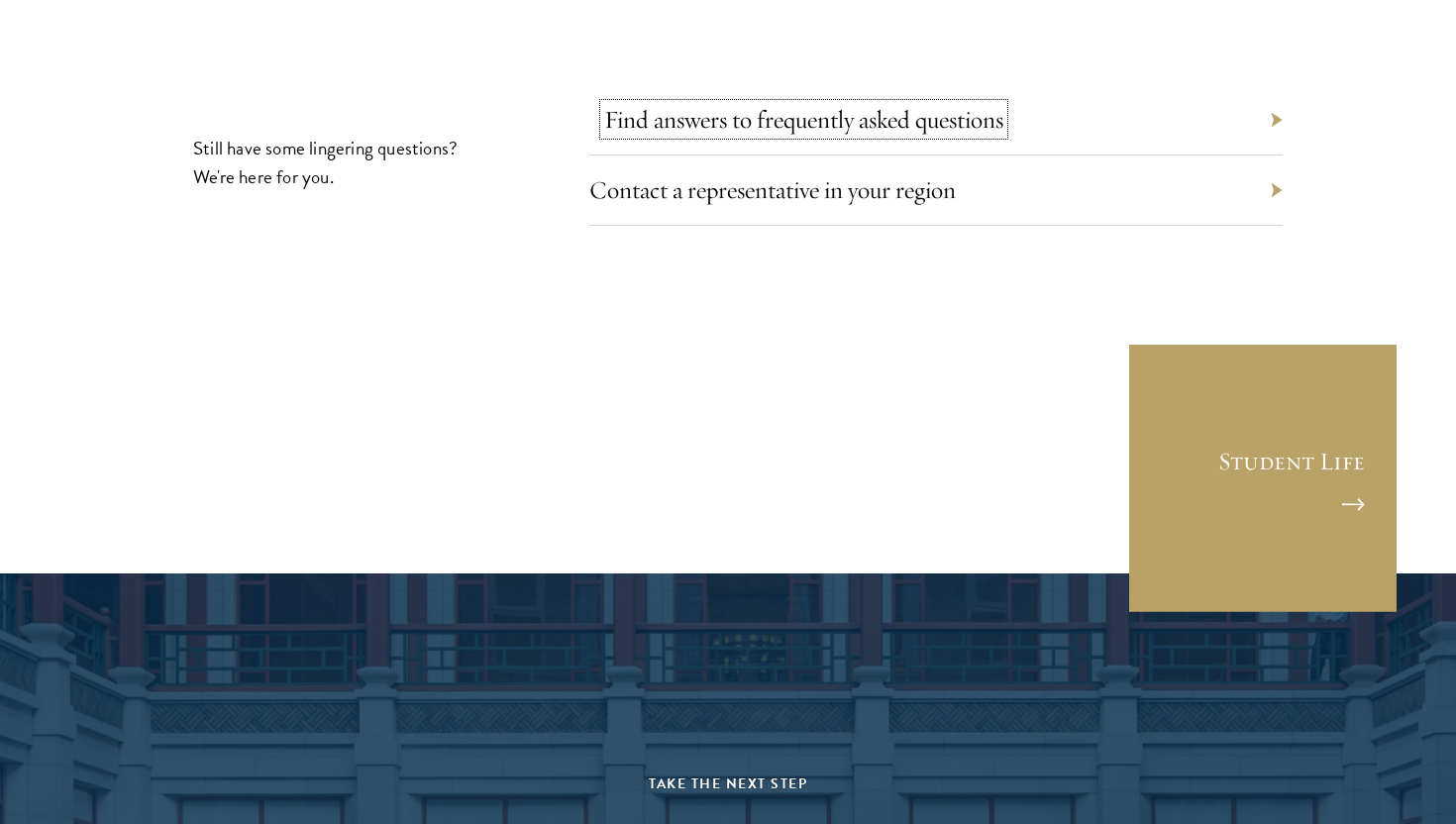 click on "Find answers to frequently asked questions" at bounding box center [803, 119] 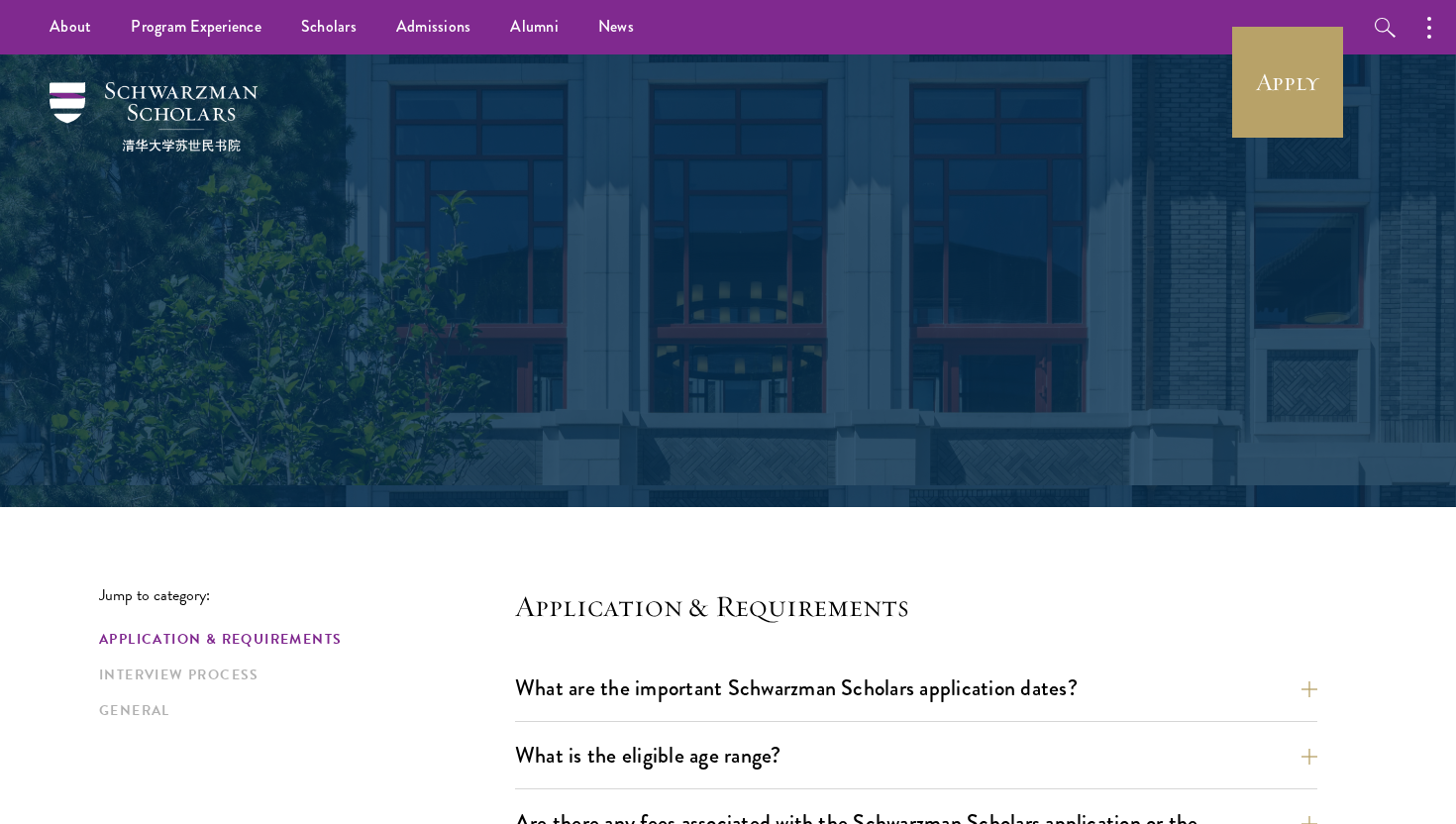 scroll, scrollTop: 0, scrollLeft: 0, axis: both 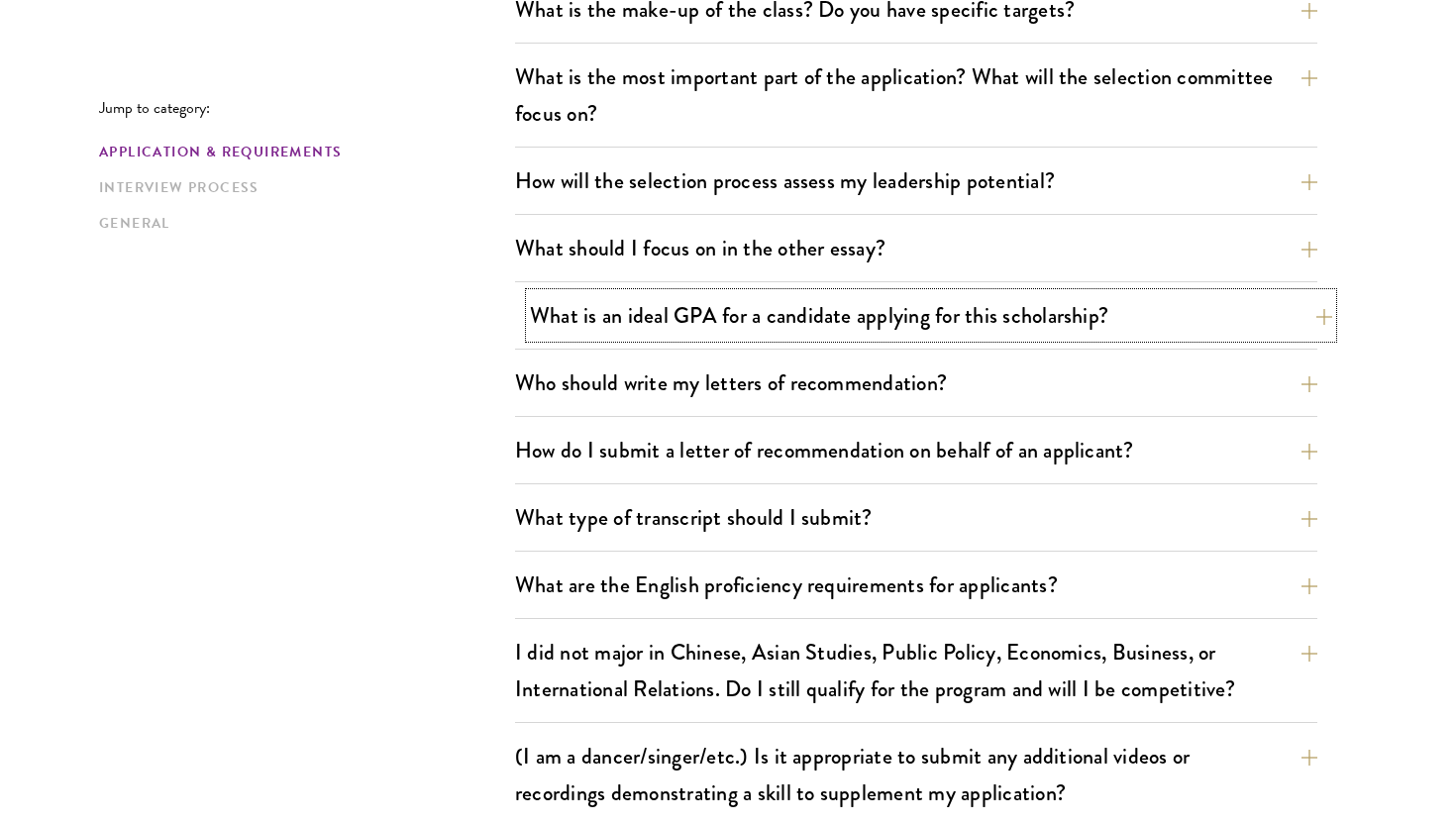 click on "What is an ideal GPA for a candidate applying for this scholarship?" at bounding box center [931, 315] 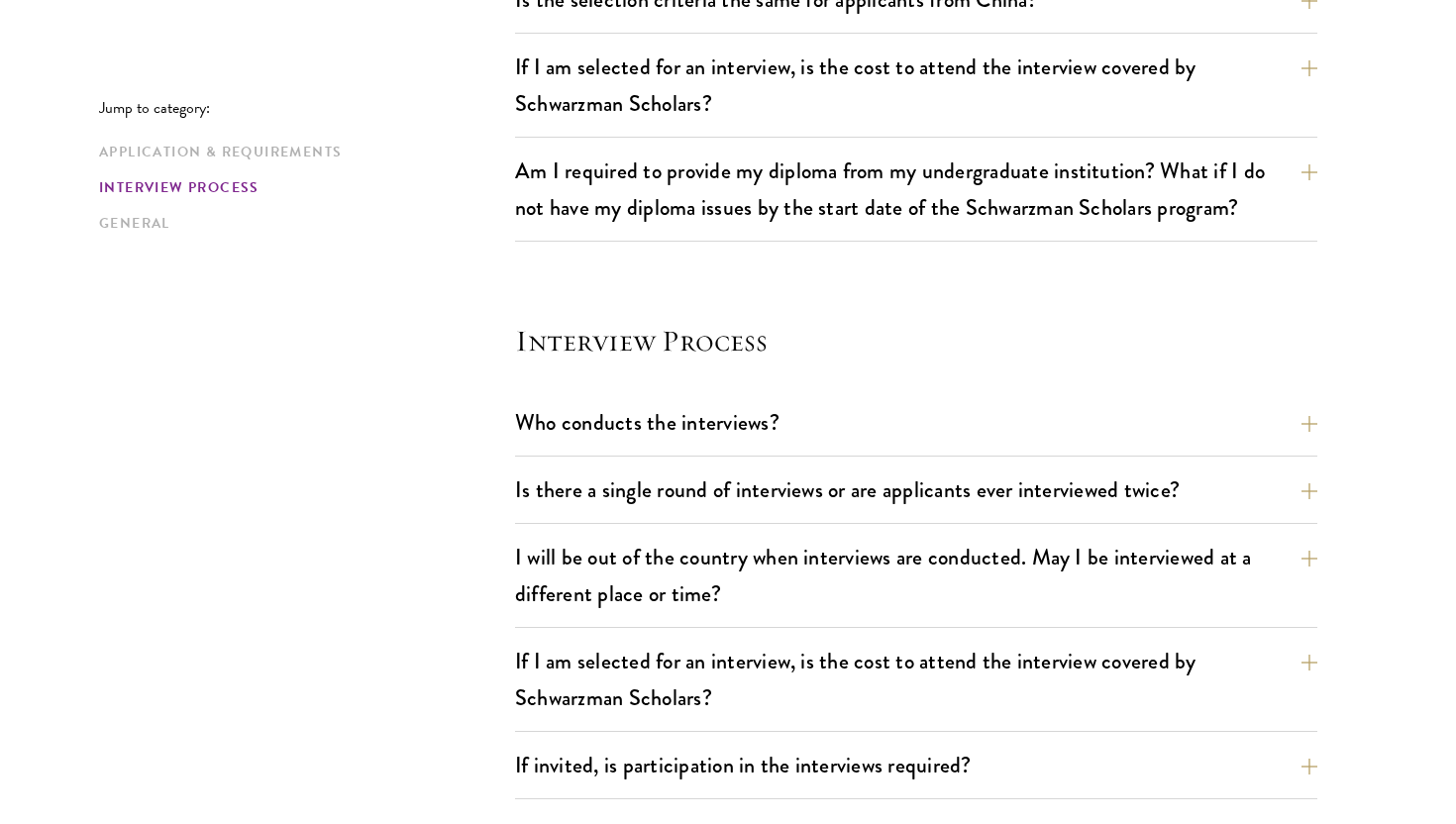scroll, scrollTop: 2366, scrollLeft: 0, axis: vertical 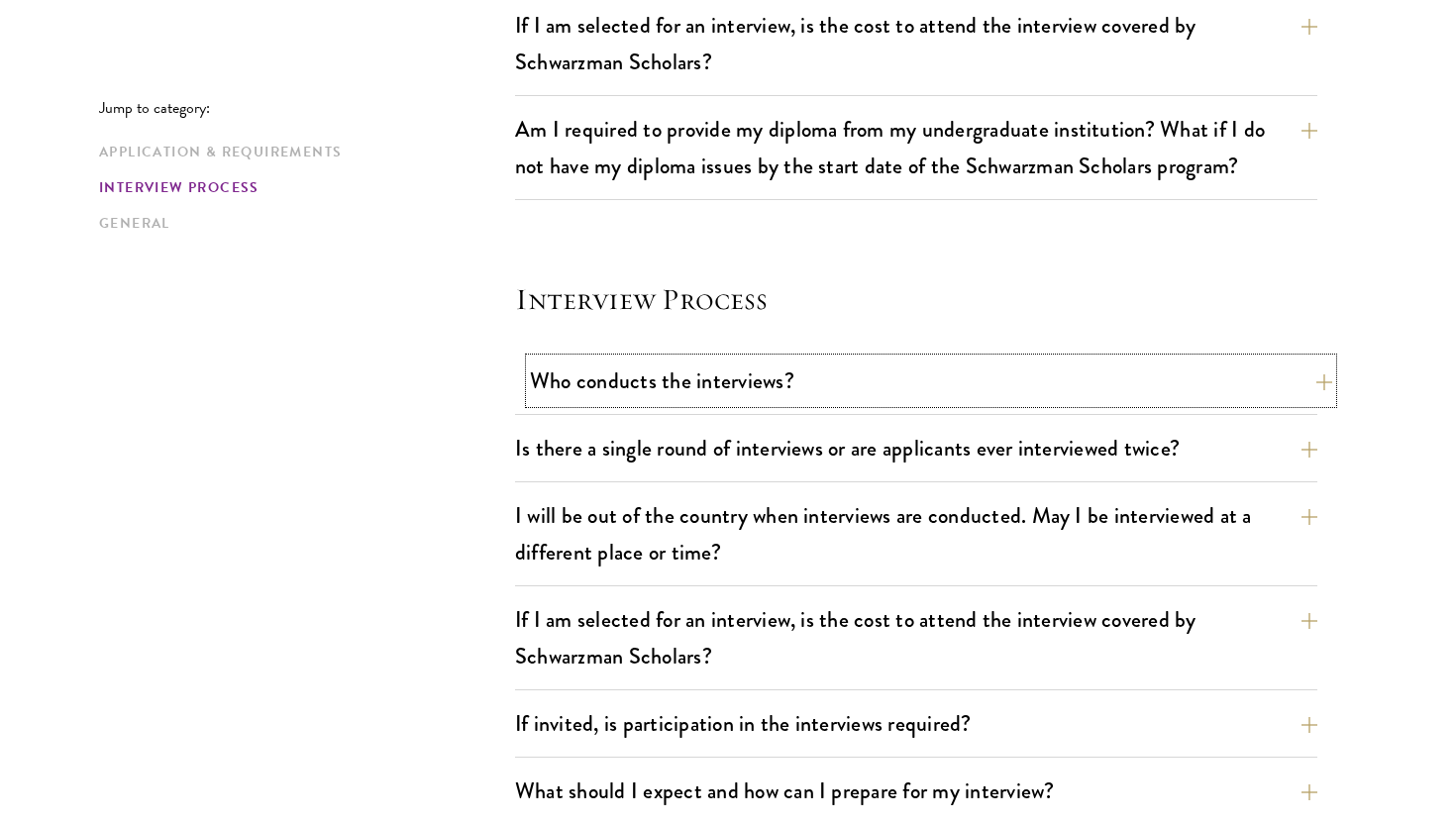 click on "Who conducts the interviews?" at bounding box center (931, 380) 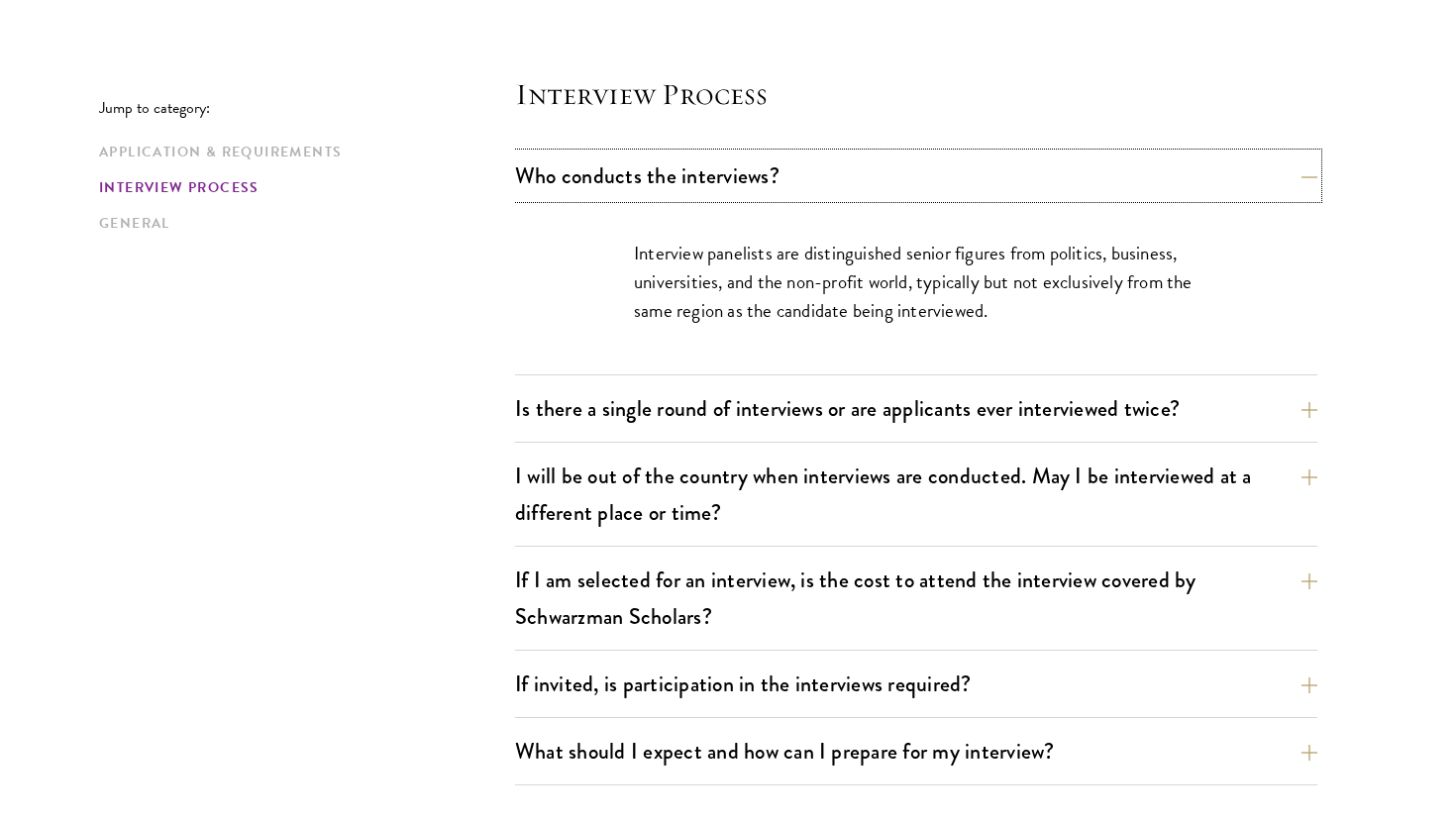 scroll, scrollTop: 2237, scrollLeft: 0, axis: vertical 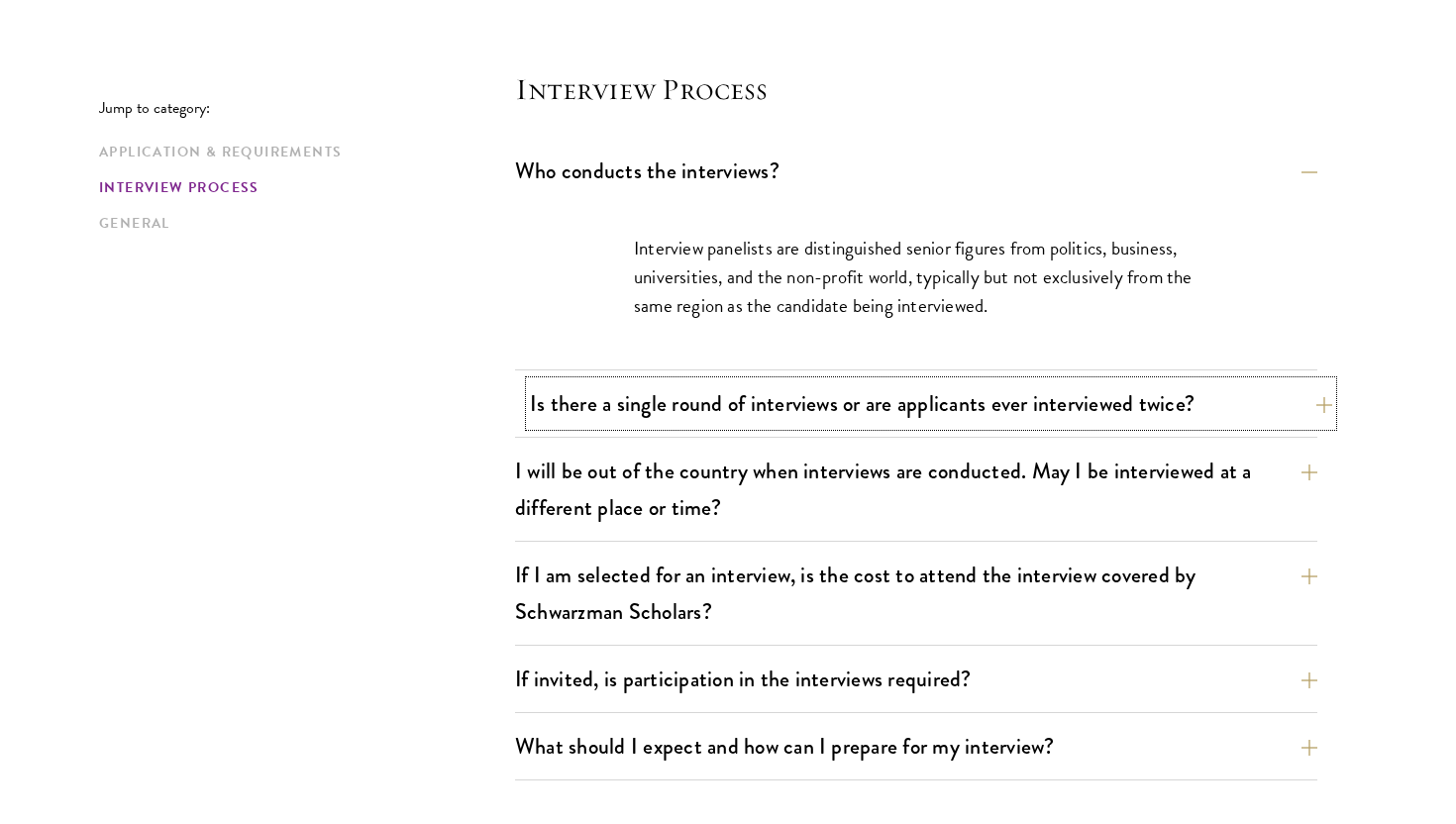 click on "Is there a single round of interviews or are applicants ever interviewed twice?" at bounding box center (931, 403) 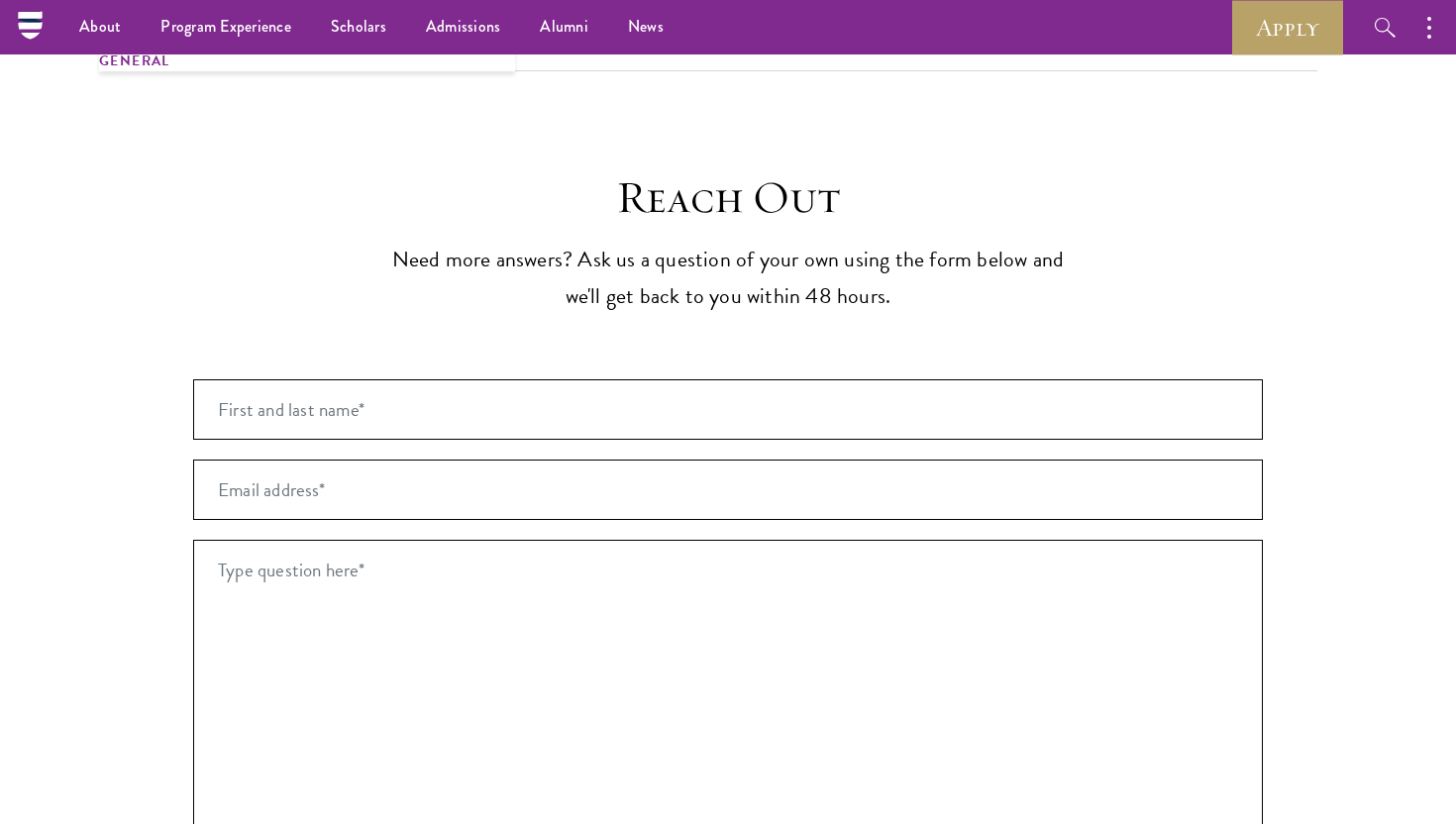 scroll, scrollTop: 3705, scrollLeft: 0, axis: vertical 